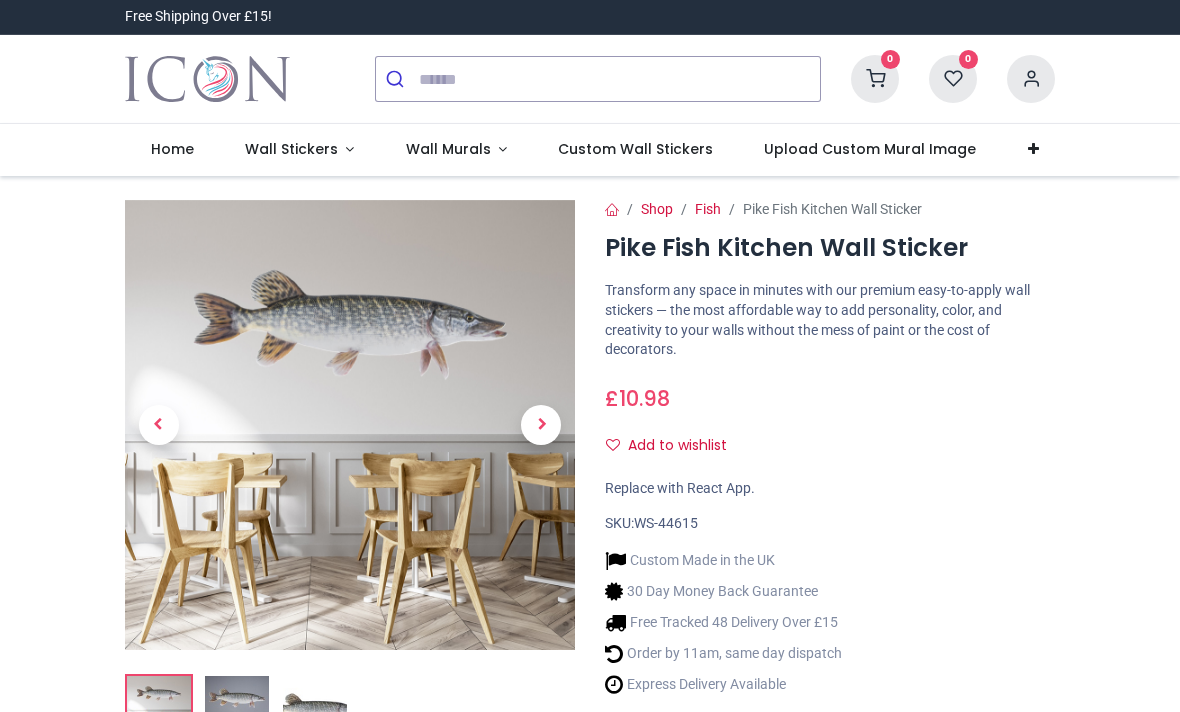 scroll, scrollTop: 0, scrollLeft: 0, axis: both 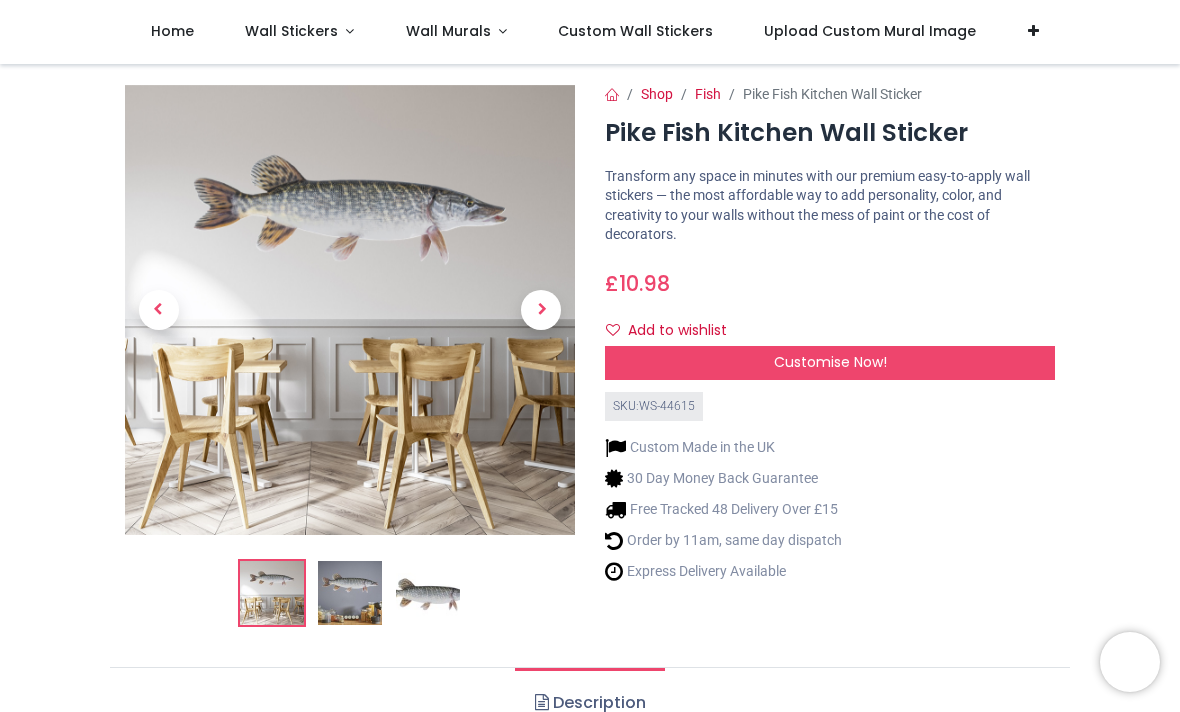 click at bounding box center (428, 593) 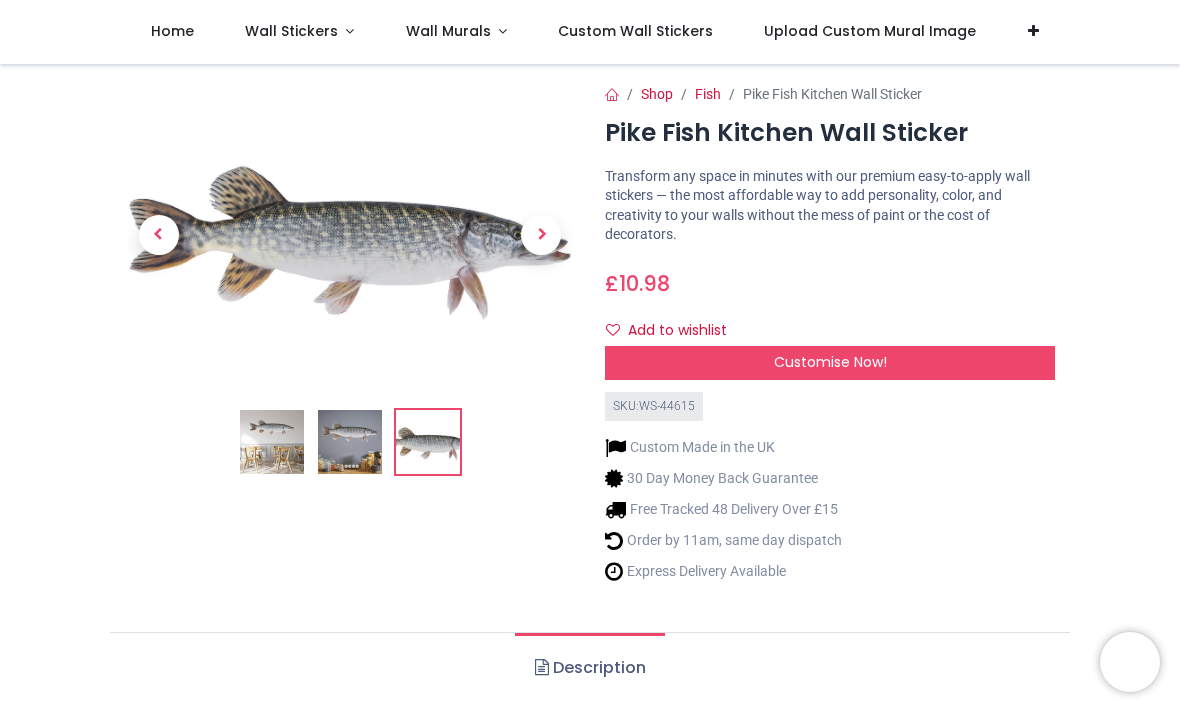 click at bounding box center [350, 442] 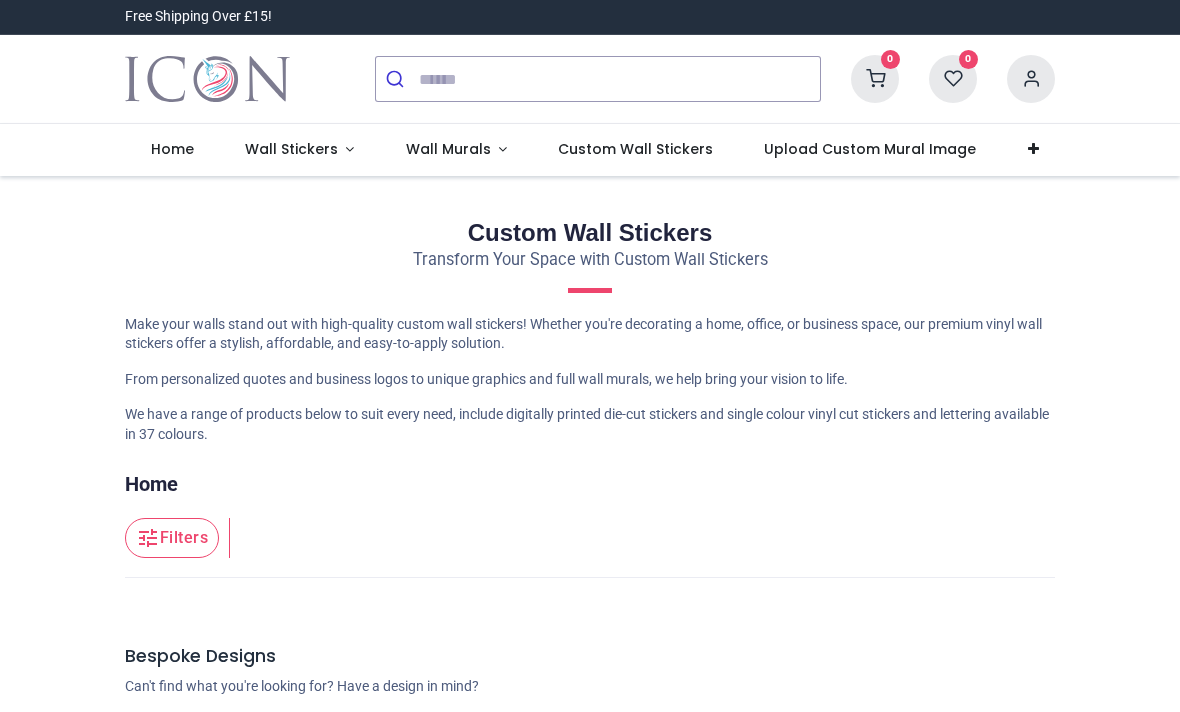 scroll, scrollTop: 0, scrollLeft: 0, axis: both 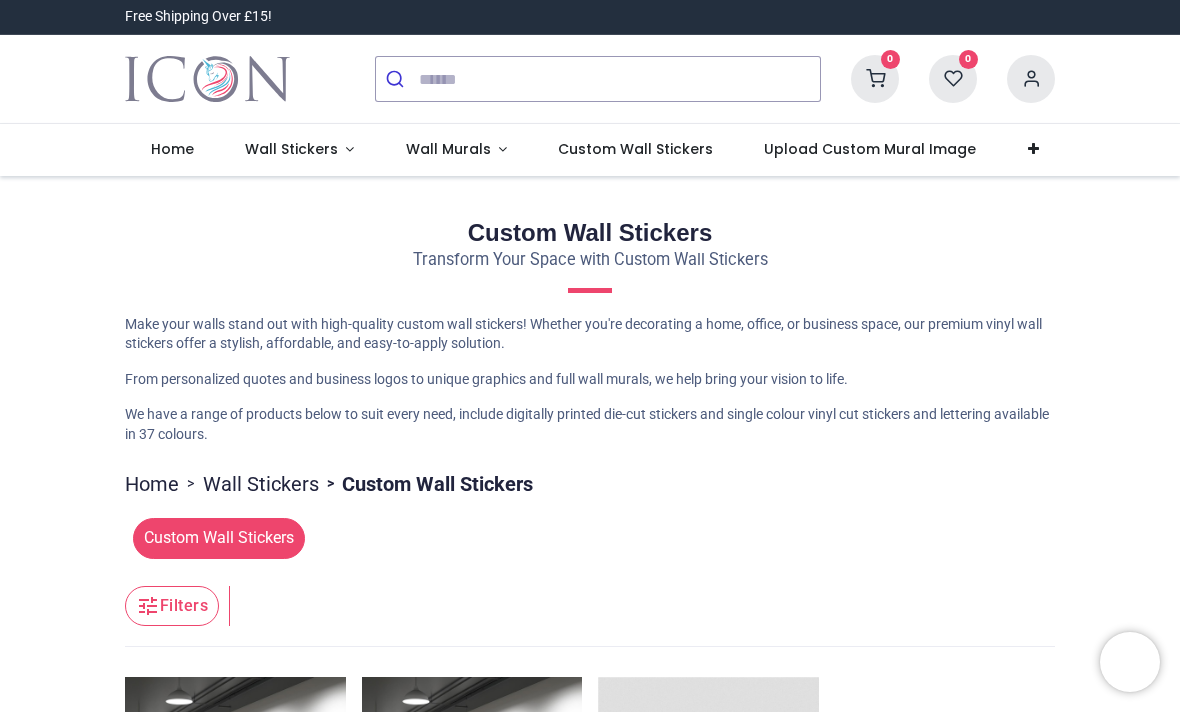 click on "Wall Stickers" at bounding box center (299, 150) 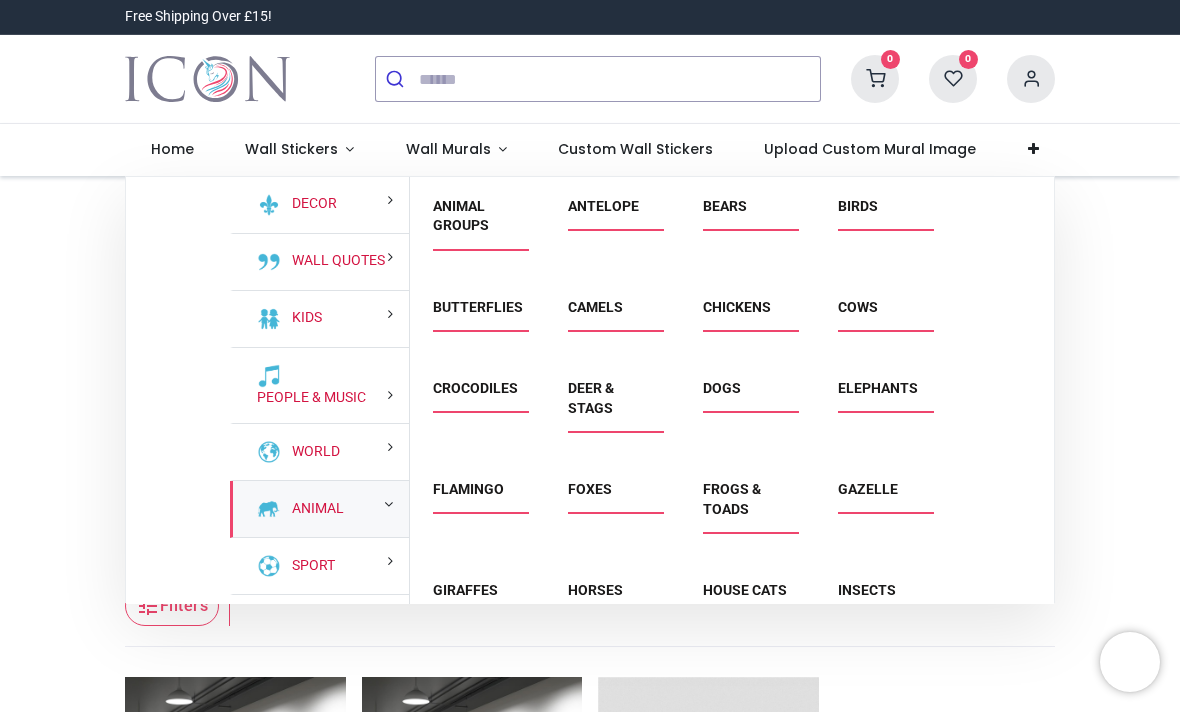 click on "Animal" at bounding box center (314, 509) 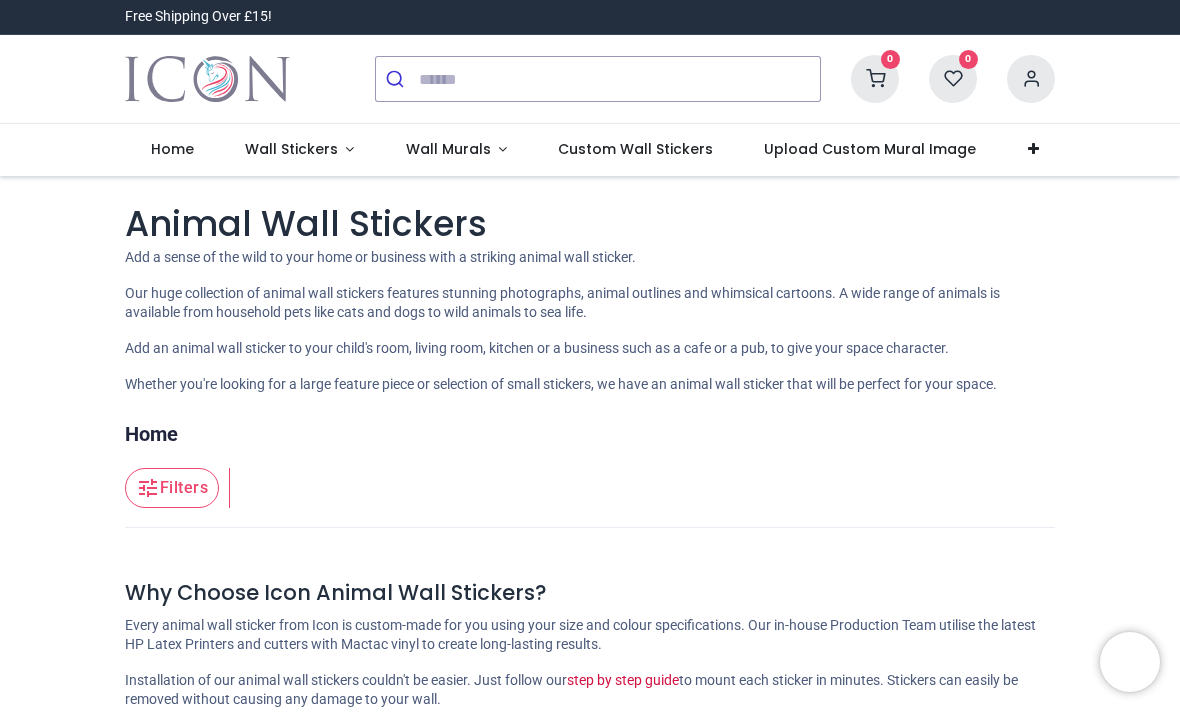 scroll, scrollTop: 0, scrollLeft: 0, axis: both 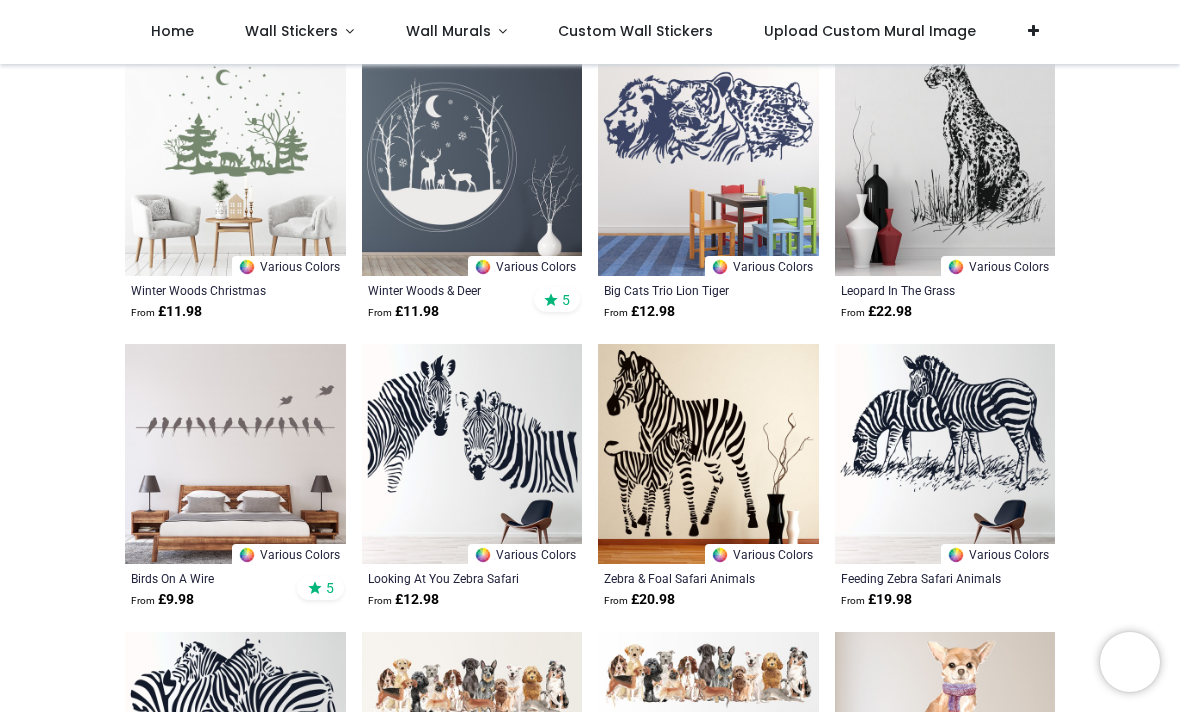 click on "Wall Stickers" at bounding box center [299, 32] 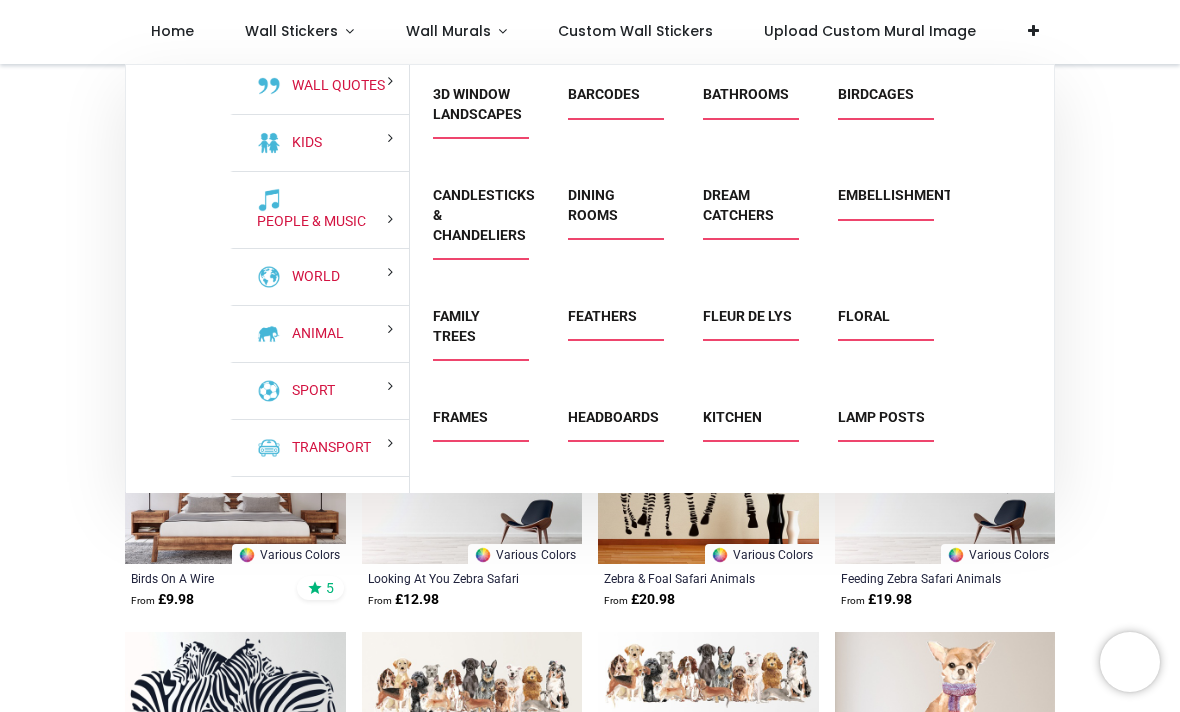 scroll, scrollTop: 46, scrollLeft: 0, axis: vertical 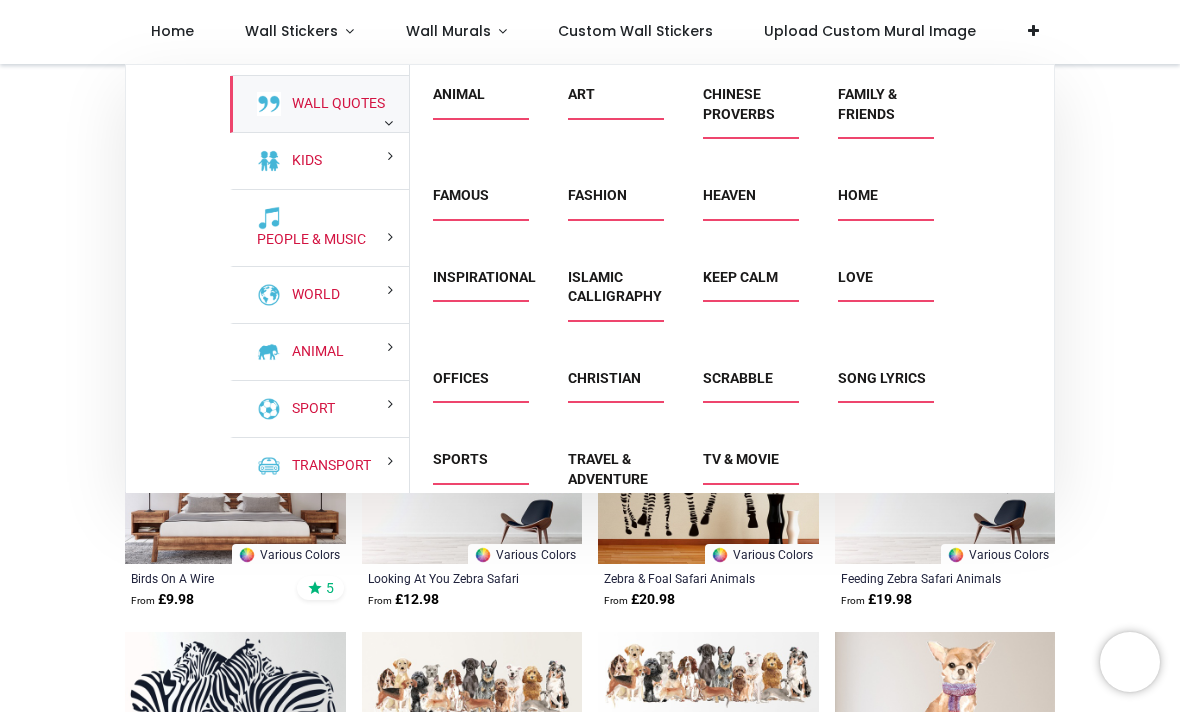 click on "Wall Quotes" at bounding box center [334, 104] 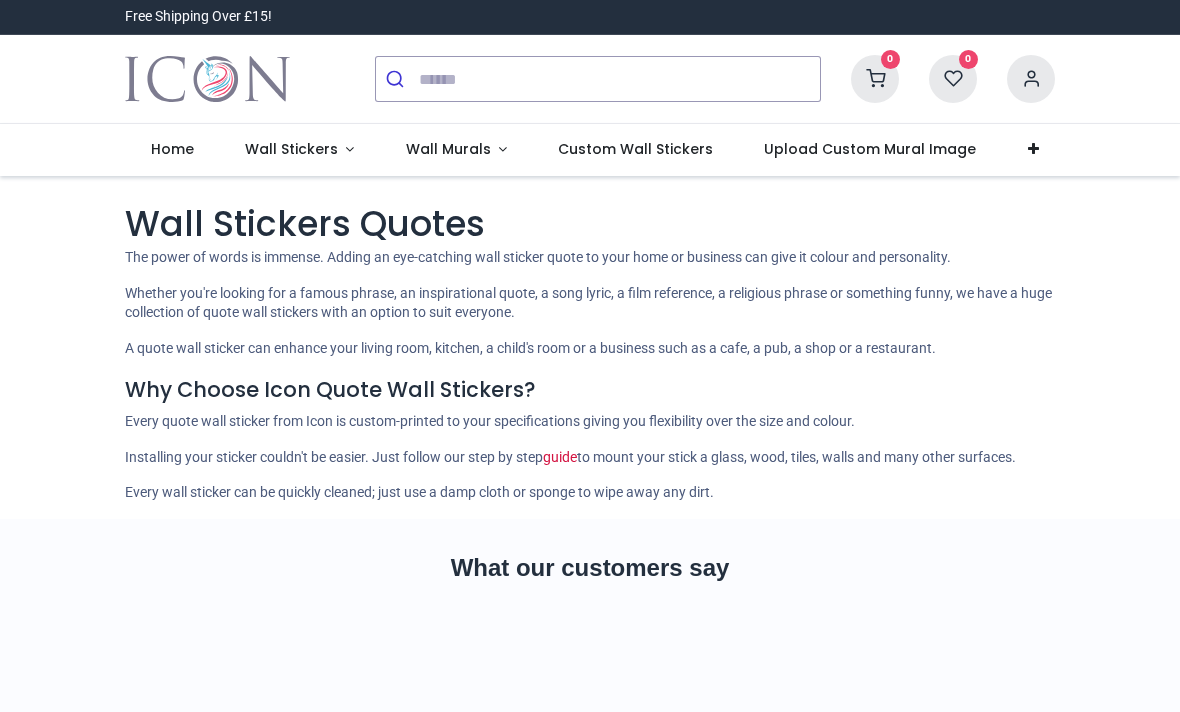 scroll, scrollTop: 0, scrollLeft: 0, axis: both 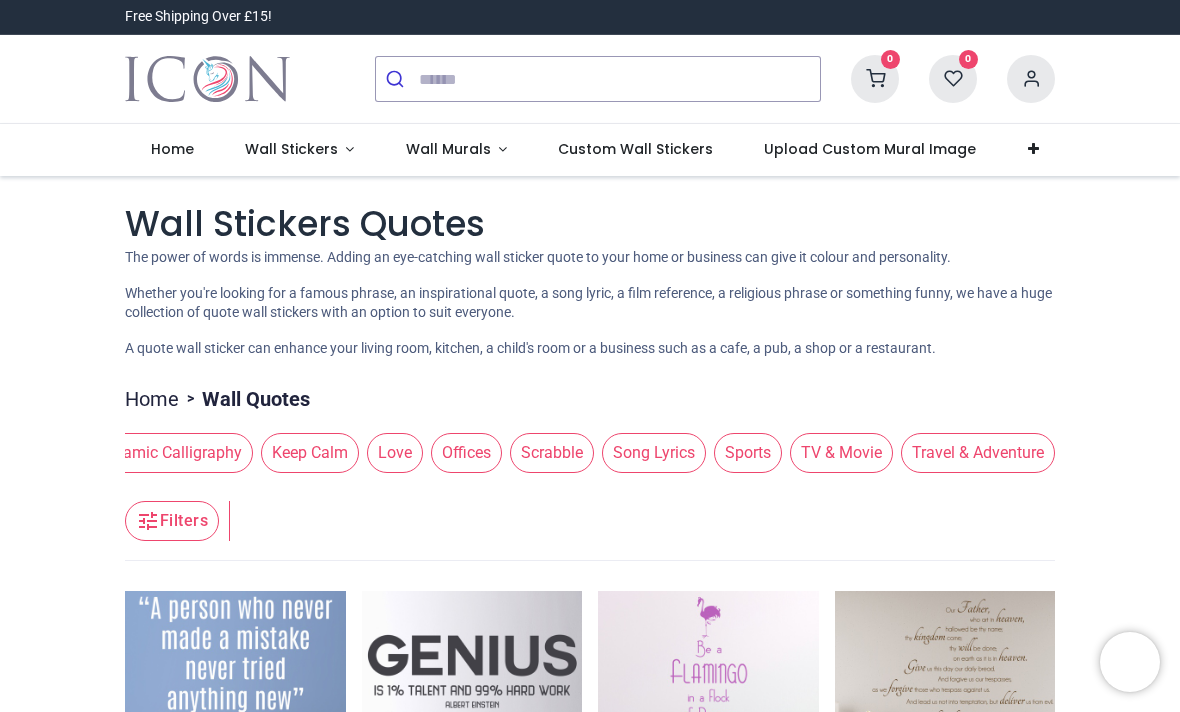 click on "Travel & Adventure" at bounding box center (978, 453) 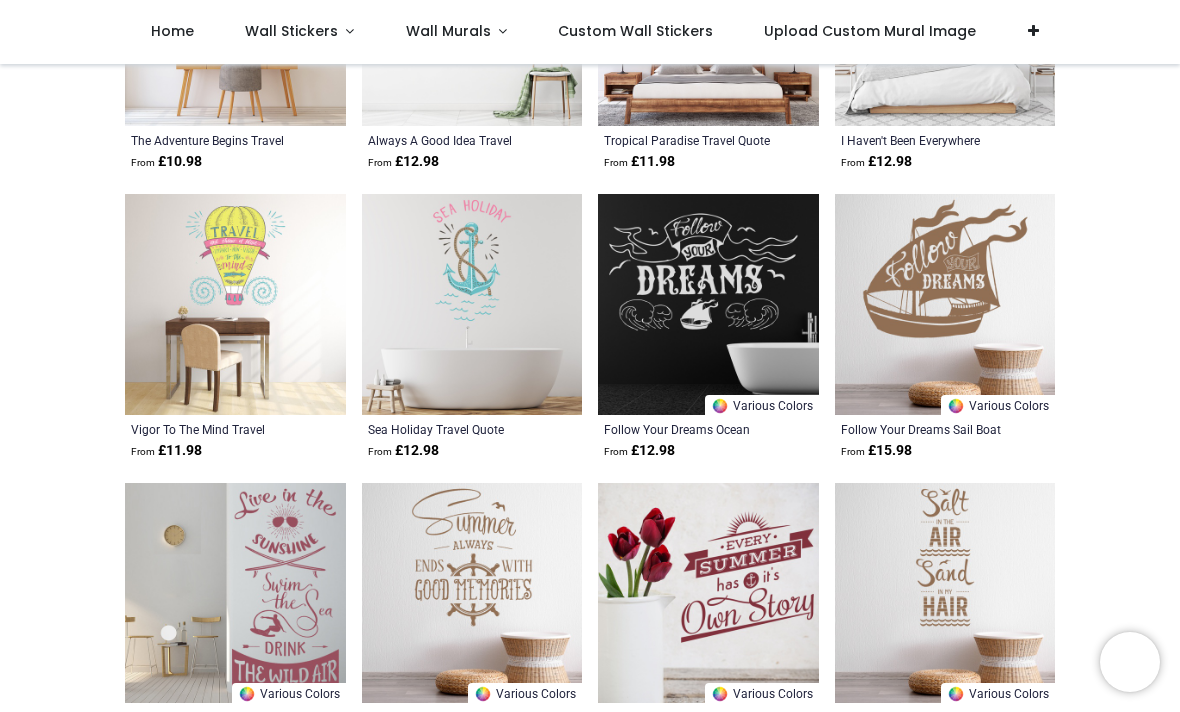 scroll, scrollTop: 1440, scrollLeft: 0, axis: vertical 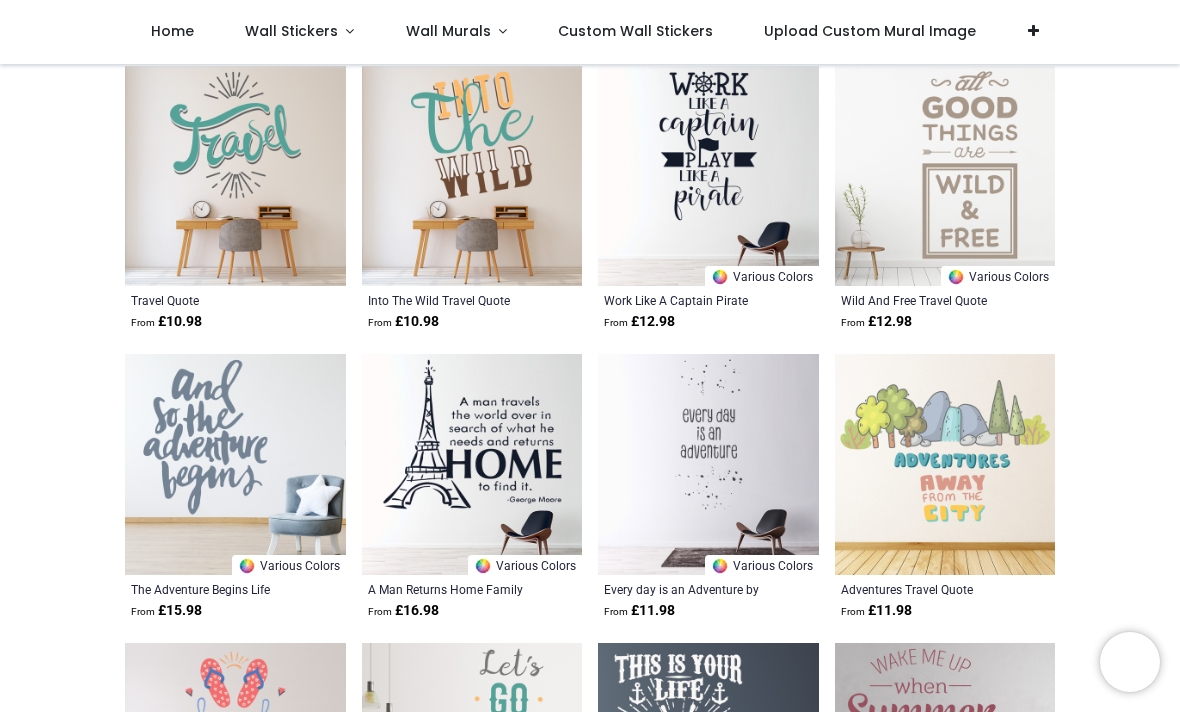 click on "Wall Stickers" at bounding box center [293, 31] 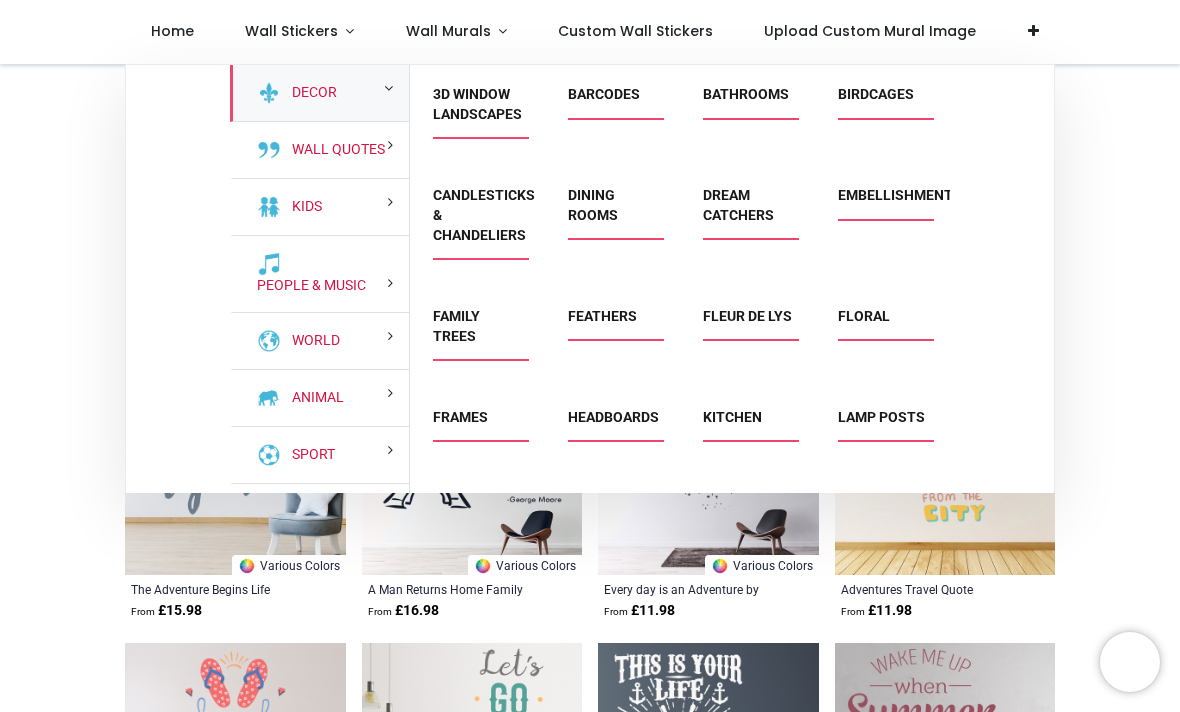click on "Decor" at bounding box center [319, 93] 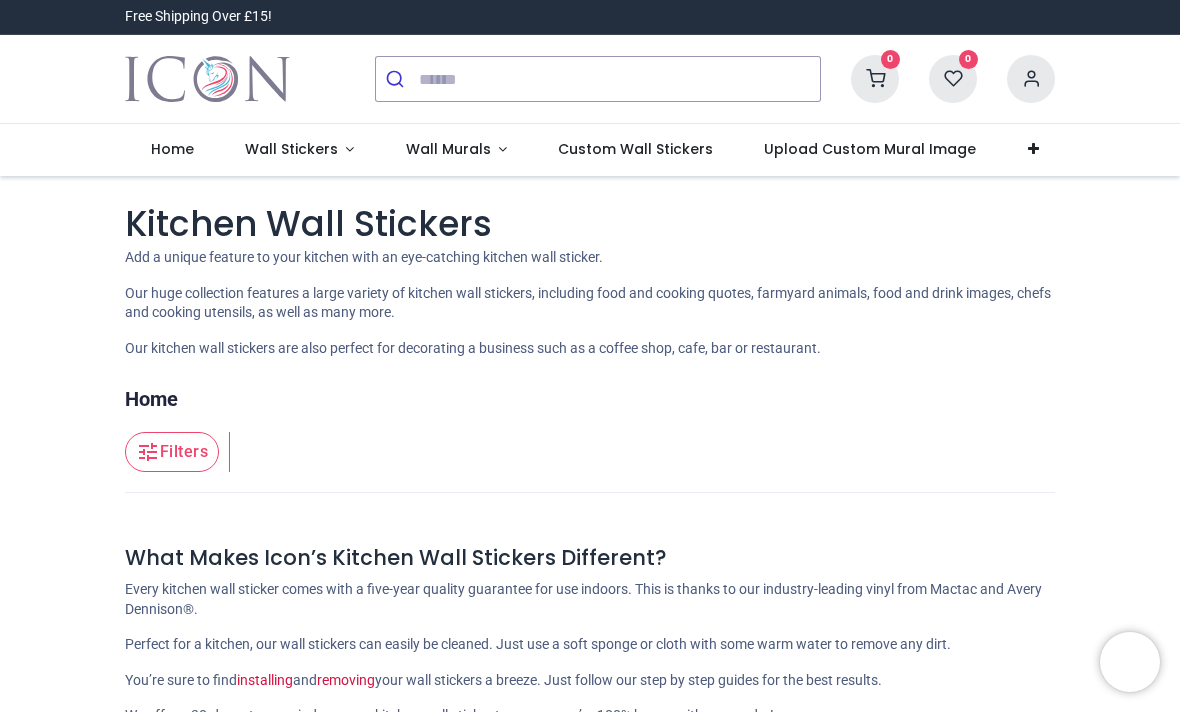 scroll, scrollTop: 0, scrollLeft: 0, axis: both 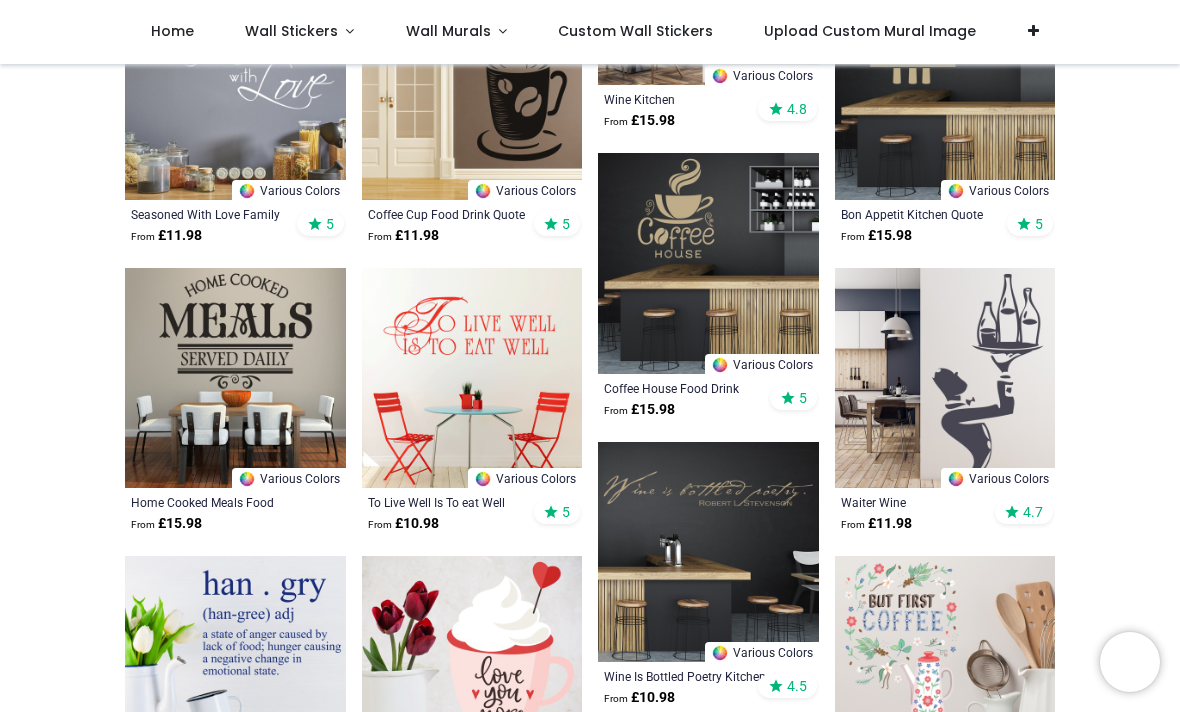 click on "Wall Stickers" at bounding box center (291, 31) 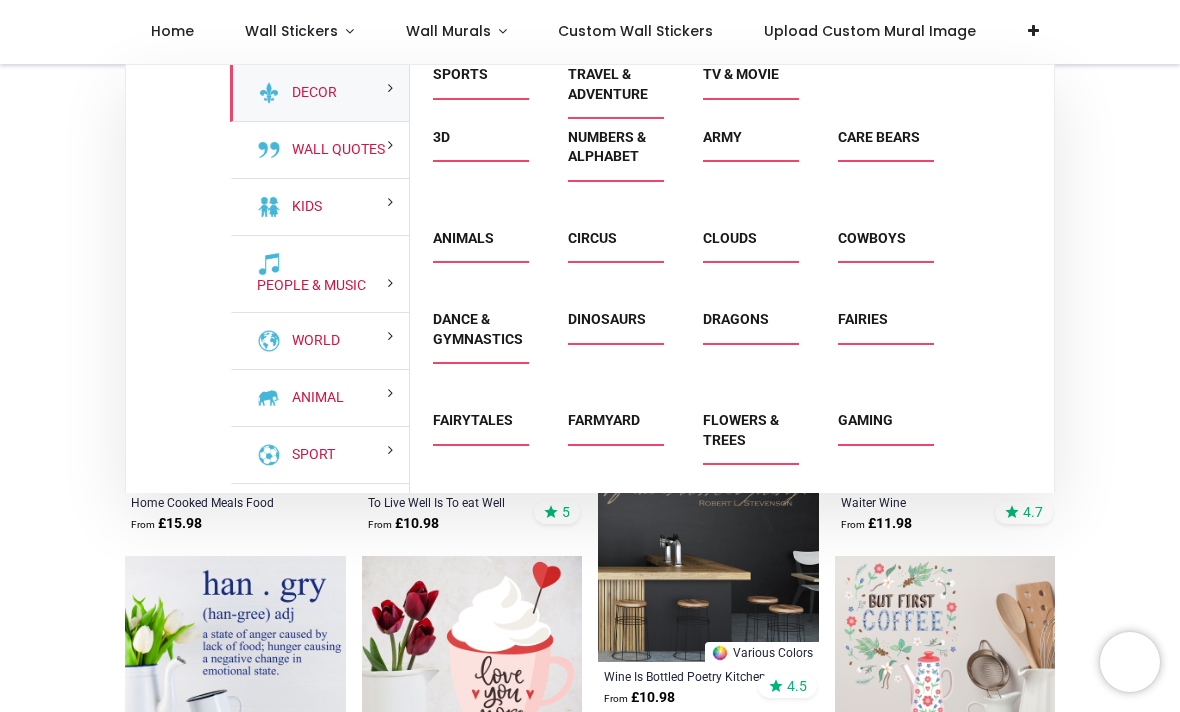 scroll, scrollTop: 814, scrollLeft: 0, axis: vertical 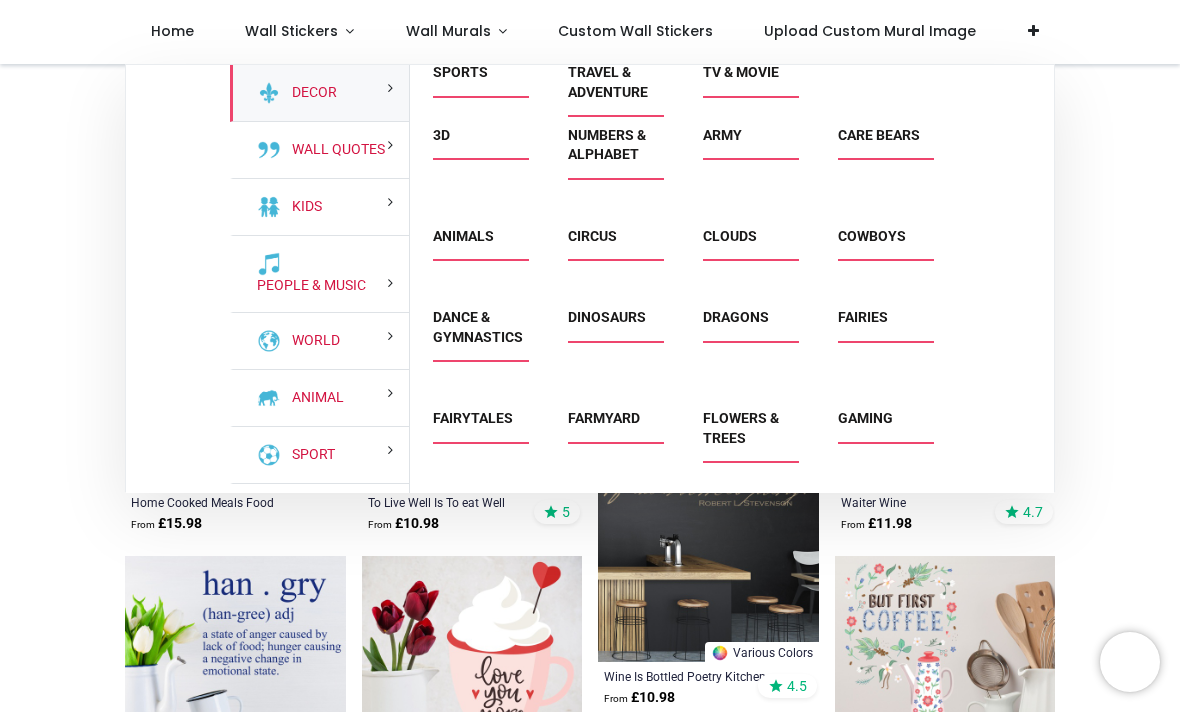 click on "Cowboys" at bounding box center (872, 236) 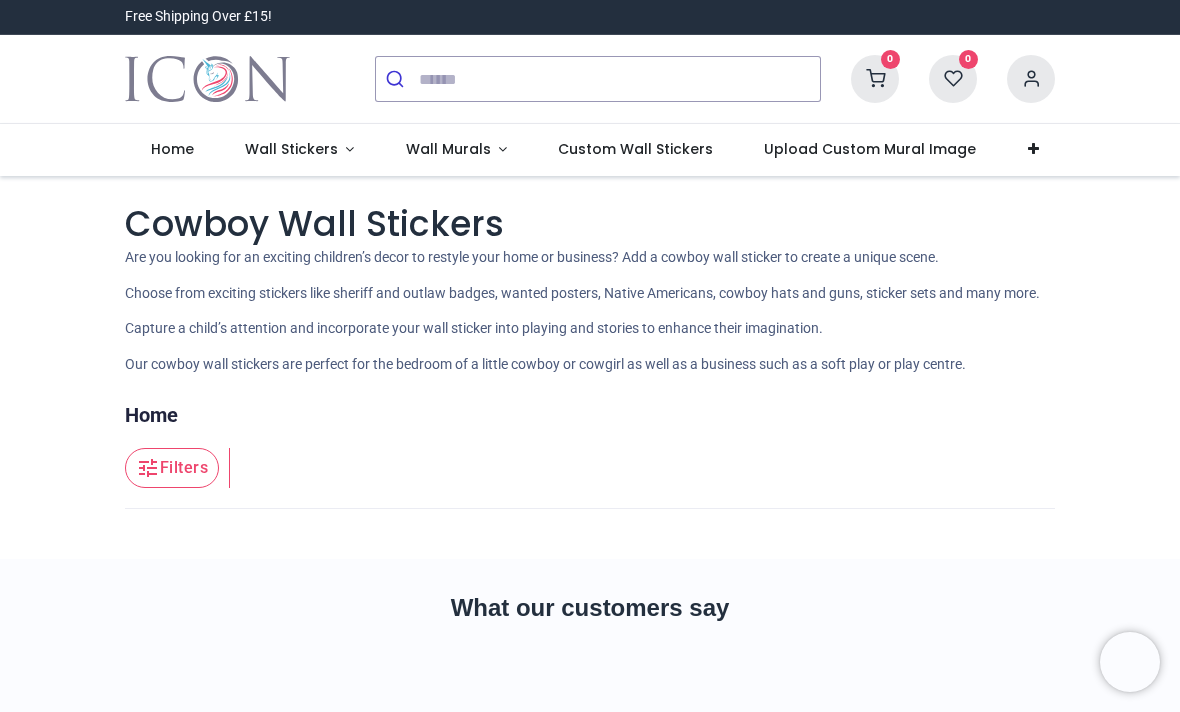 scroll, scrollTop: 0, scrollLeft: 0, axis: both 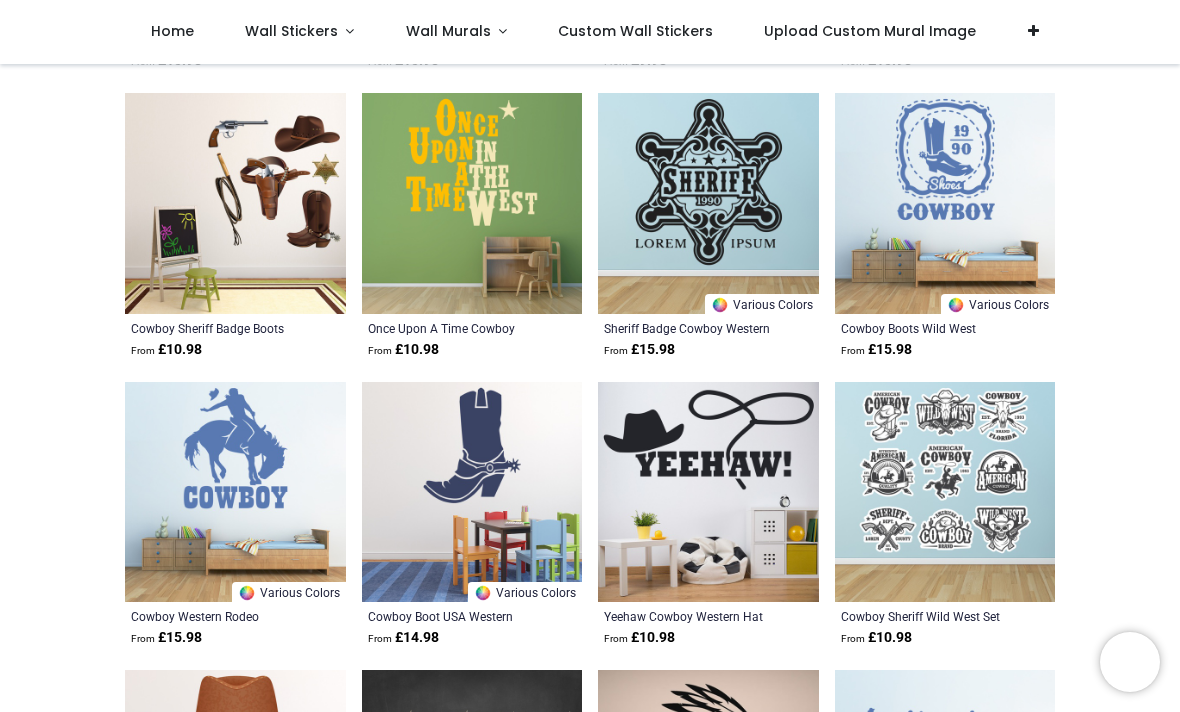 click on "Wall Stickers" at bounding box center [293, 31] 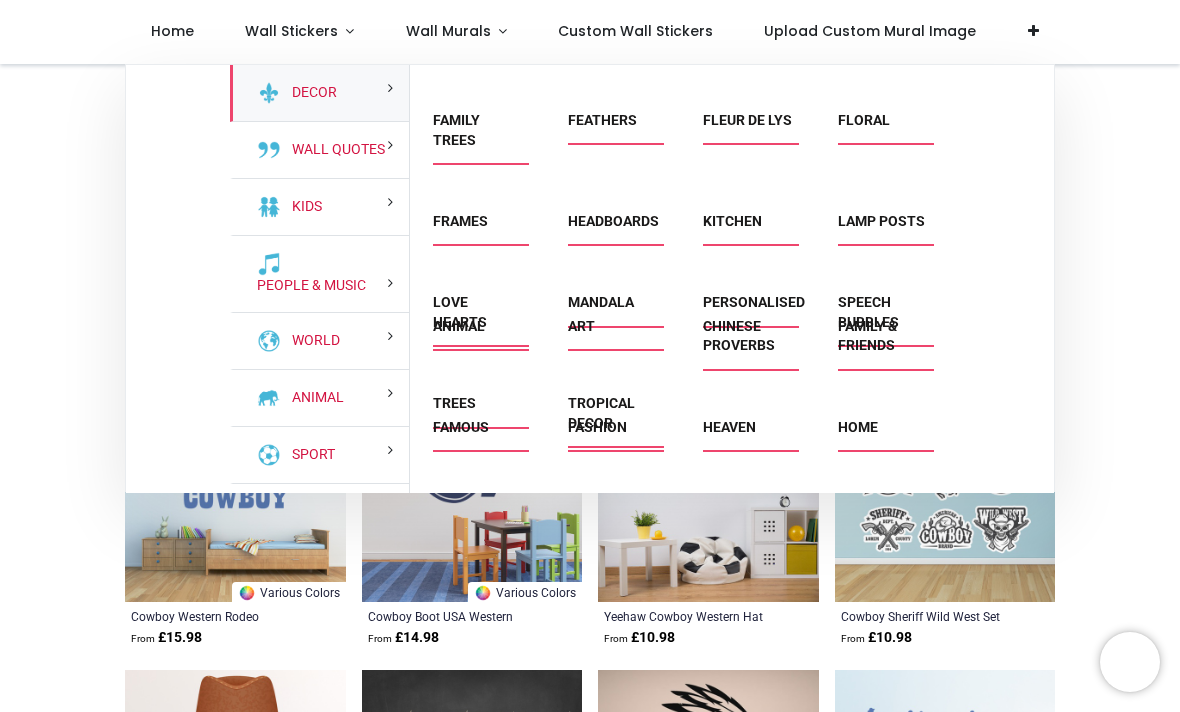 scroll, scrollTop: 202, scrollLeft: 0, axis: vertical 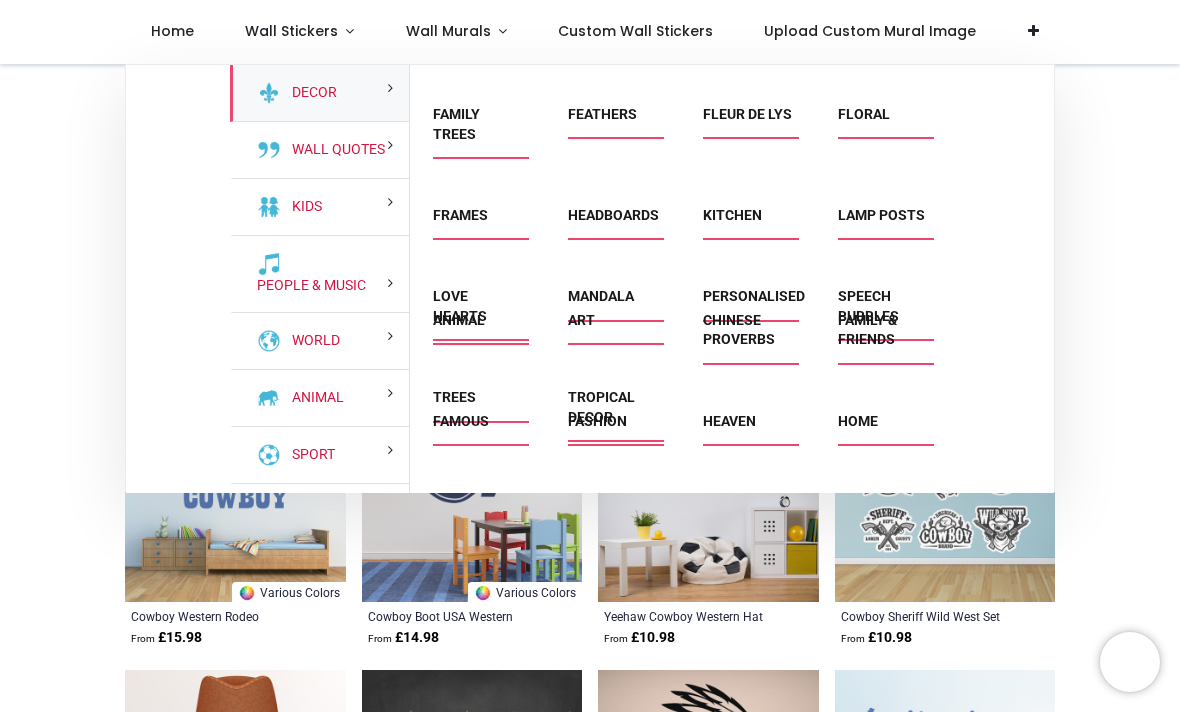 click on "Art" at bounding box center [581, 320] 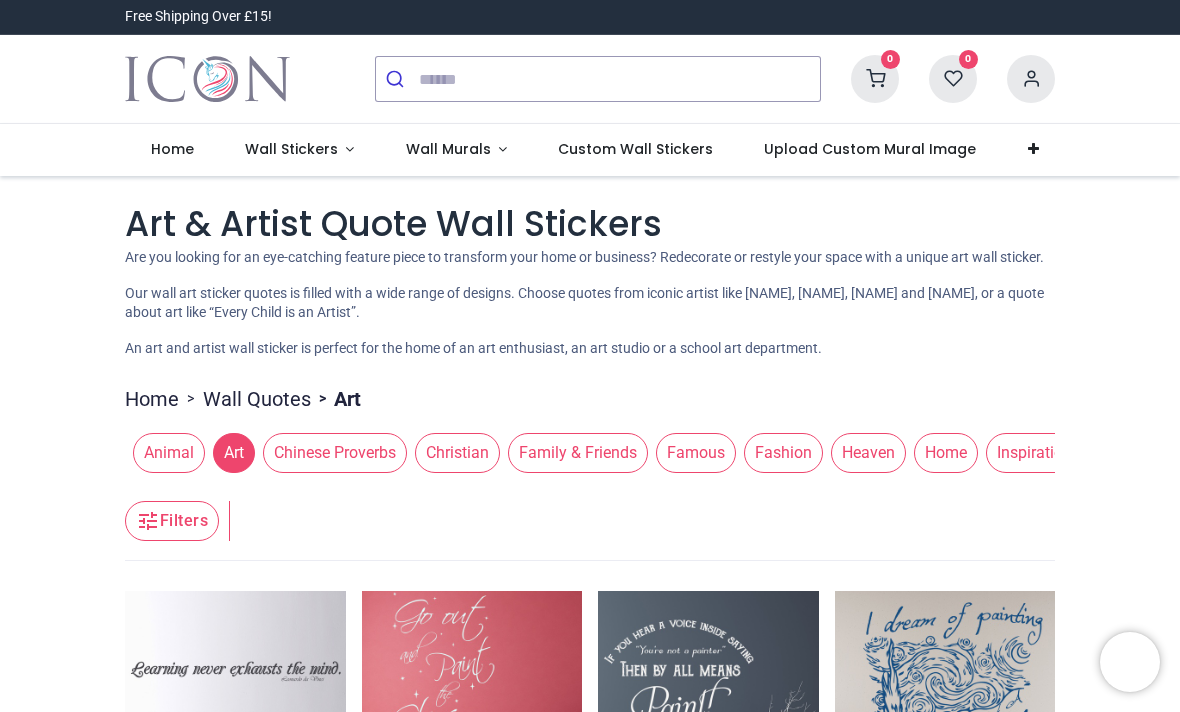 scroll, scrollTop: 0, scrollLeft: 0, axis: both 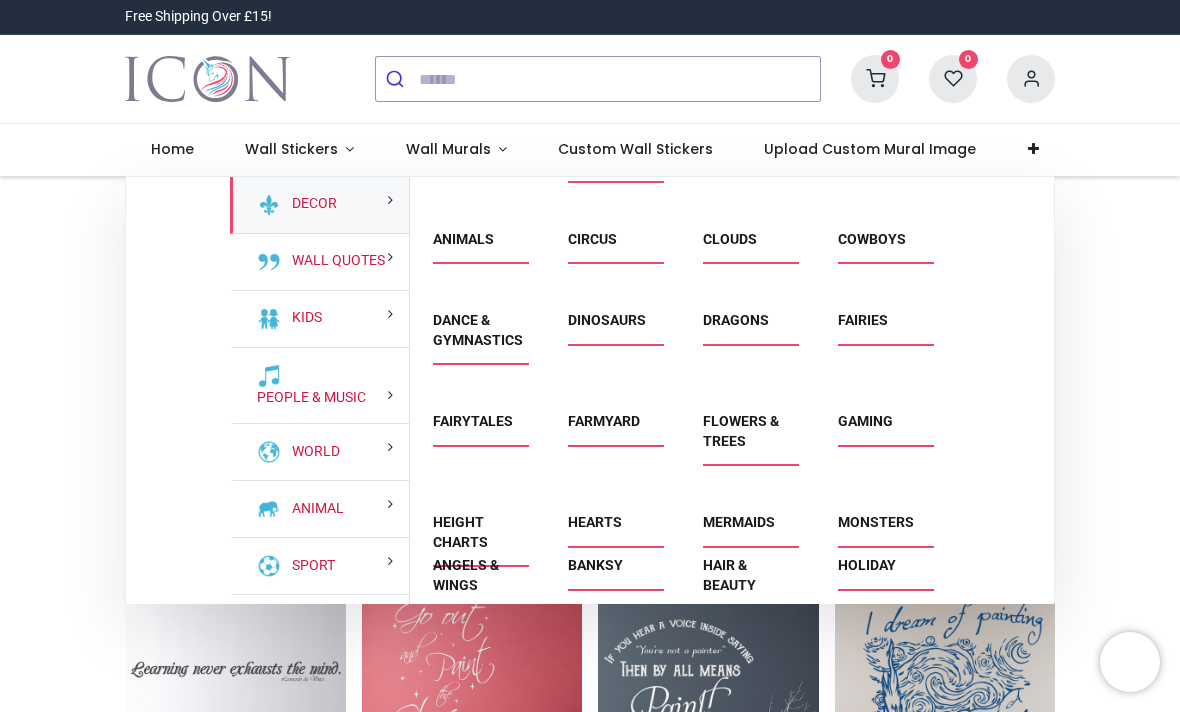 click on "Circus" at bounding box center (592, 239) 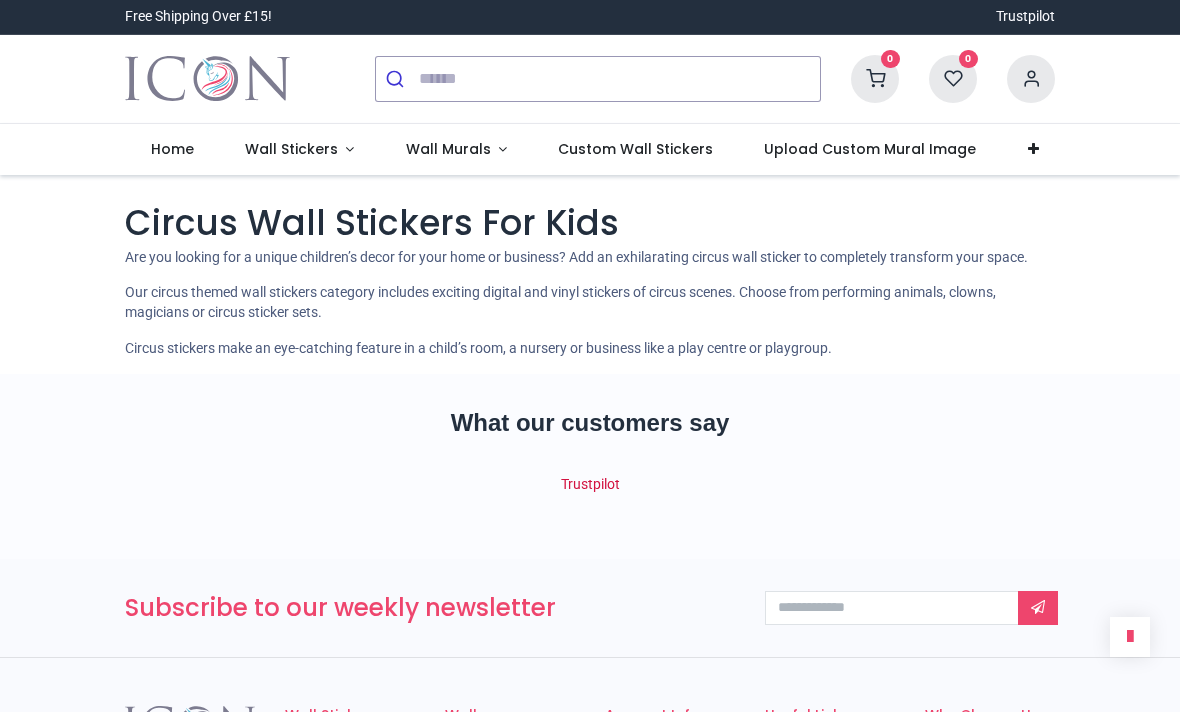 scroll, scrollTop: 0, scrollLeft: 0, axis: both 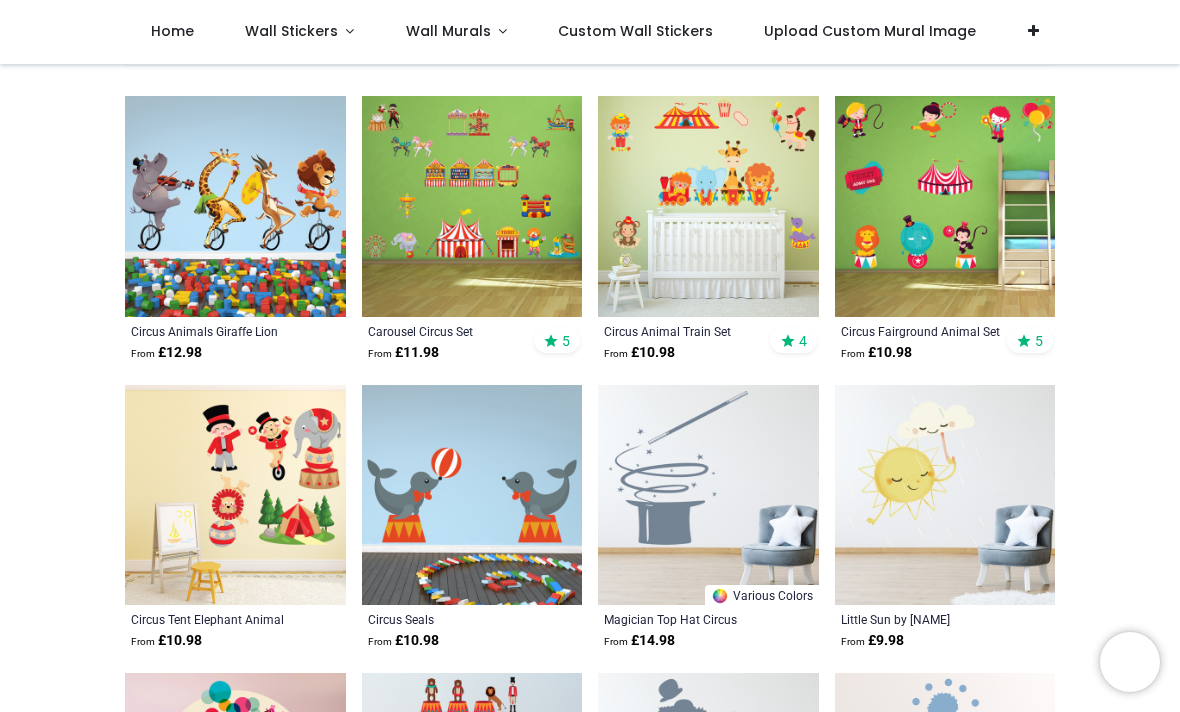 click on "Wall Stickers" at bounding box center (291, 31) 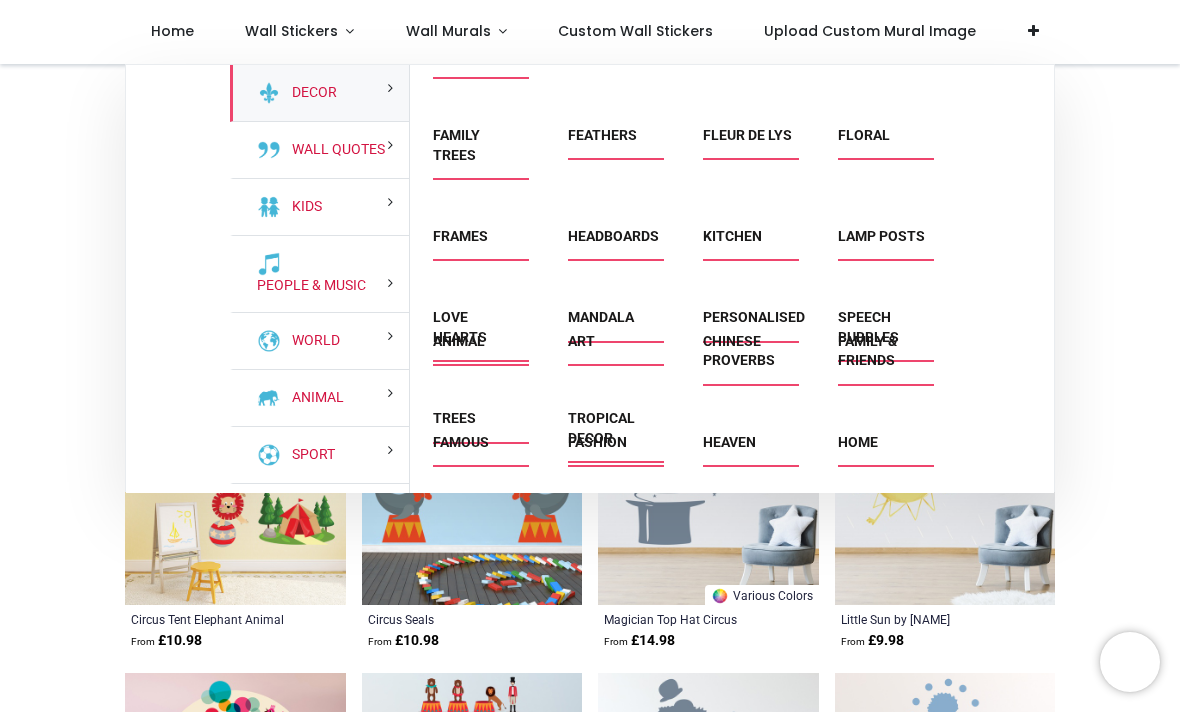 scroll, scrollTop: 183, scrollLeft: 0, axis: vertical 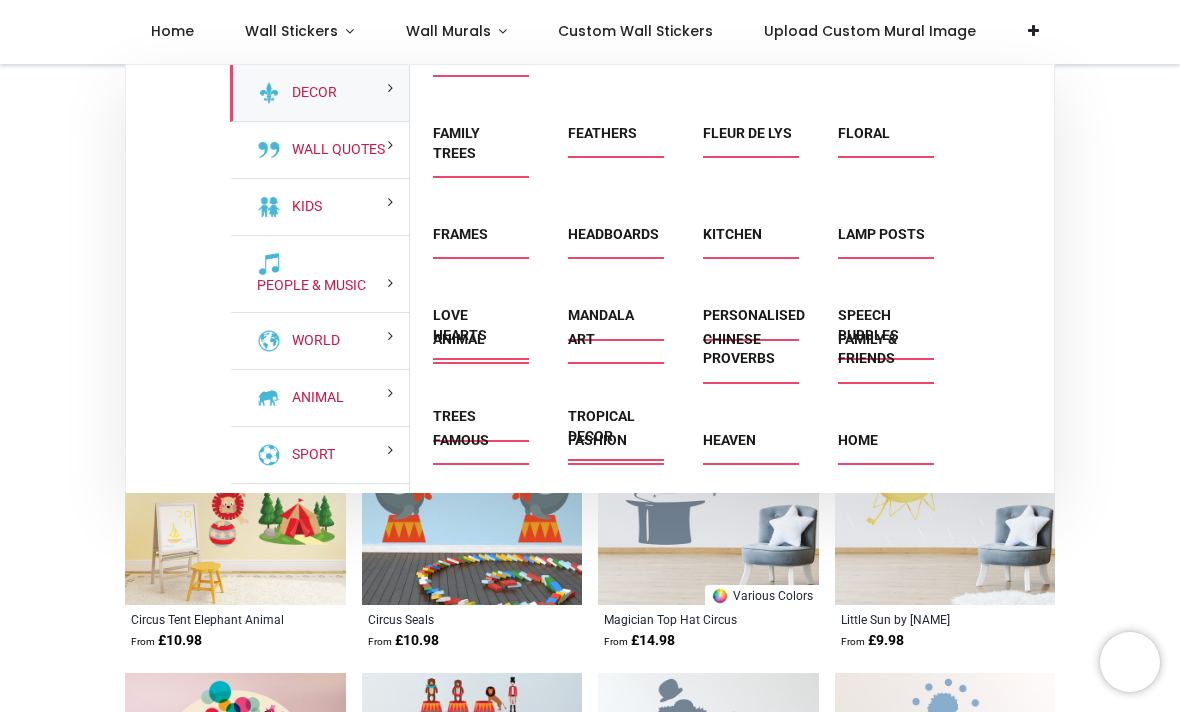 click on "Personalised" at bounding box center (754, 315) 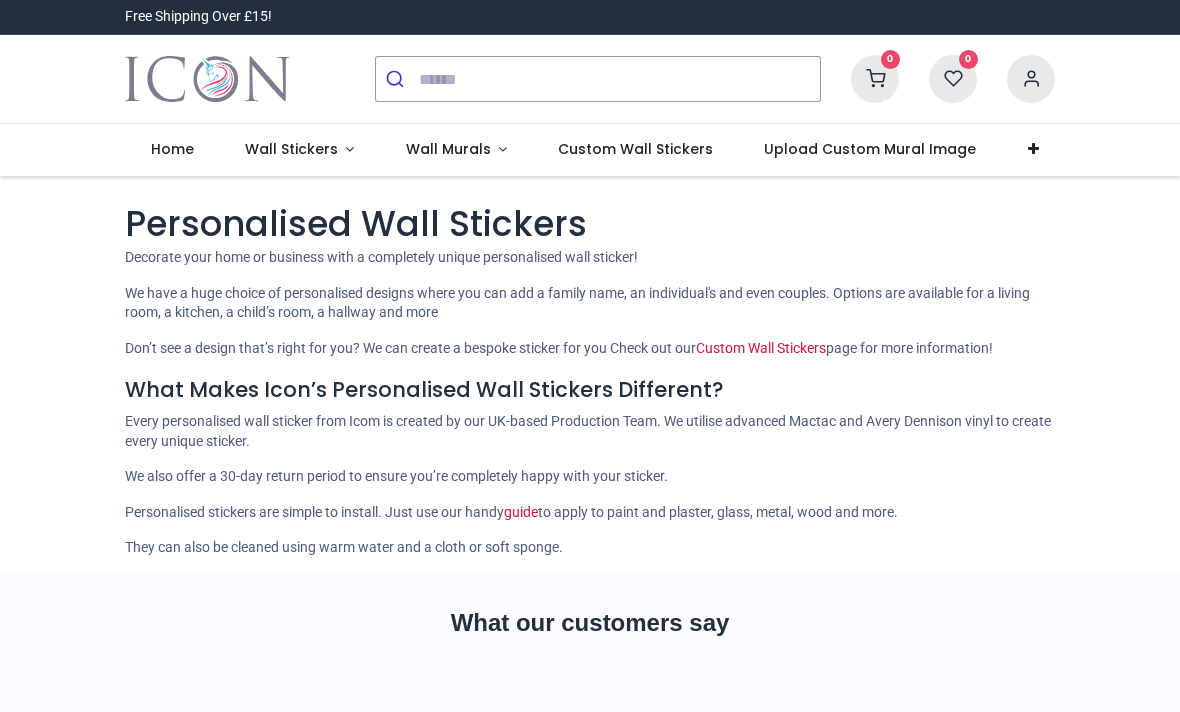 scroll, scrollTop: 0, scrollLeft: 0, axis: both 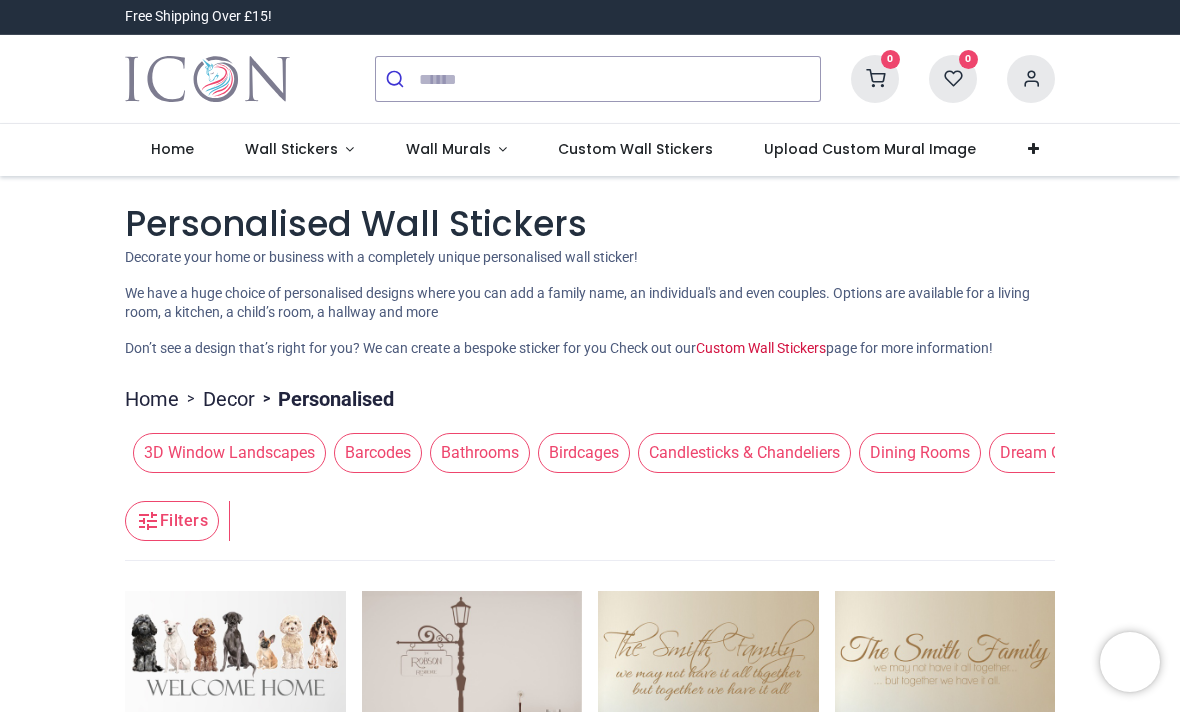 click on "Wall Stickers" at bounding box center (299, 150) 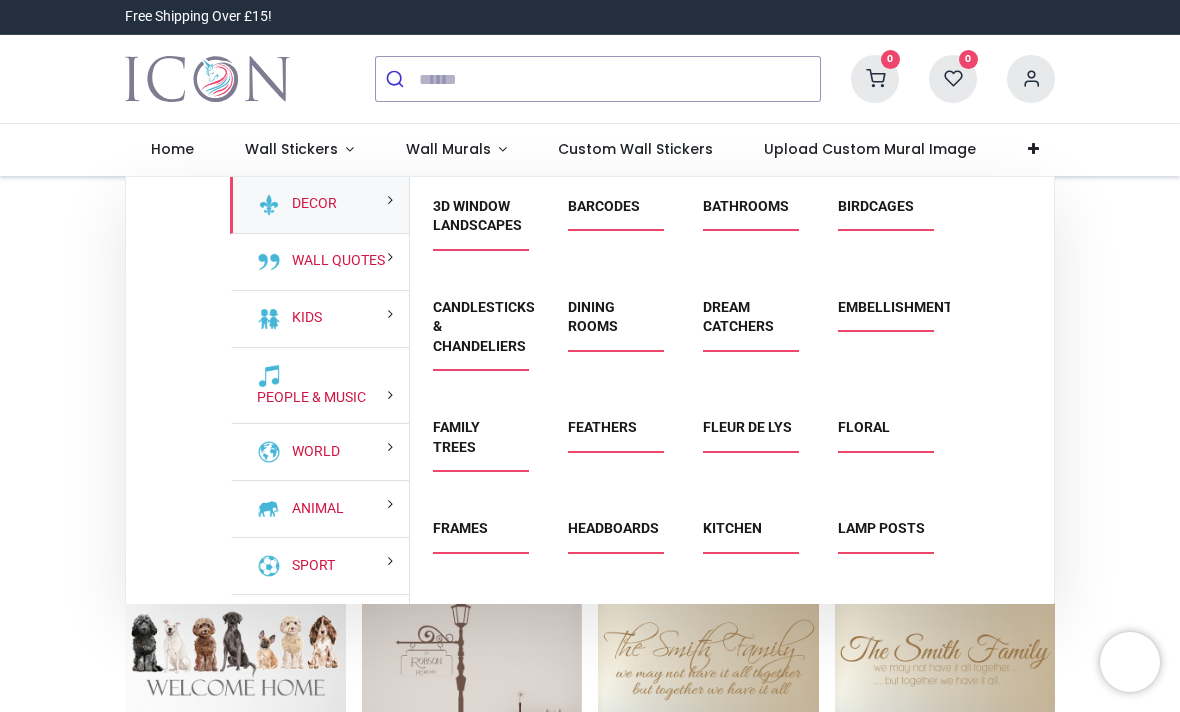 scroll, scrollTop: 0, scrollLeft: 0, axis: both 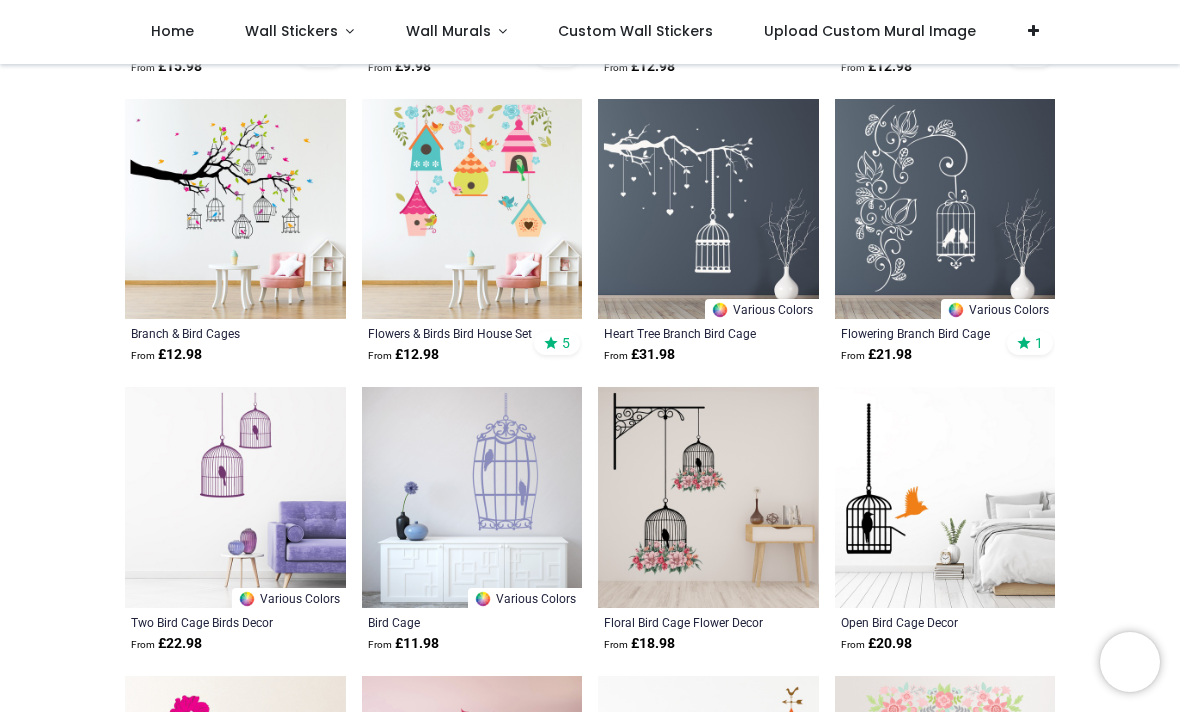 click on "Wall Stickers" at bounding box center [299, 32] 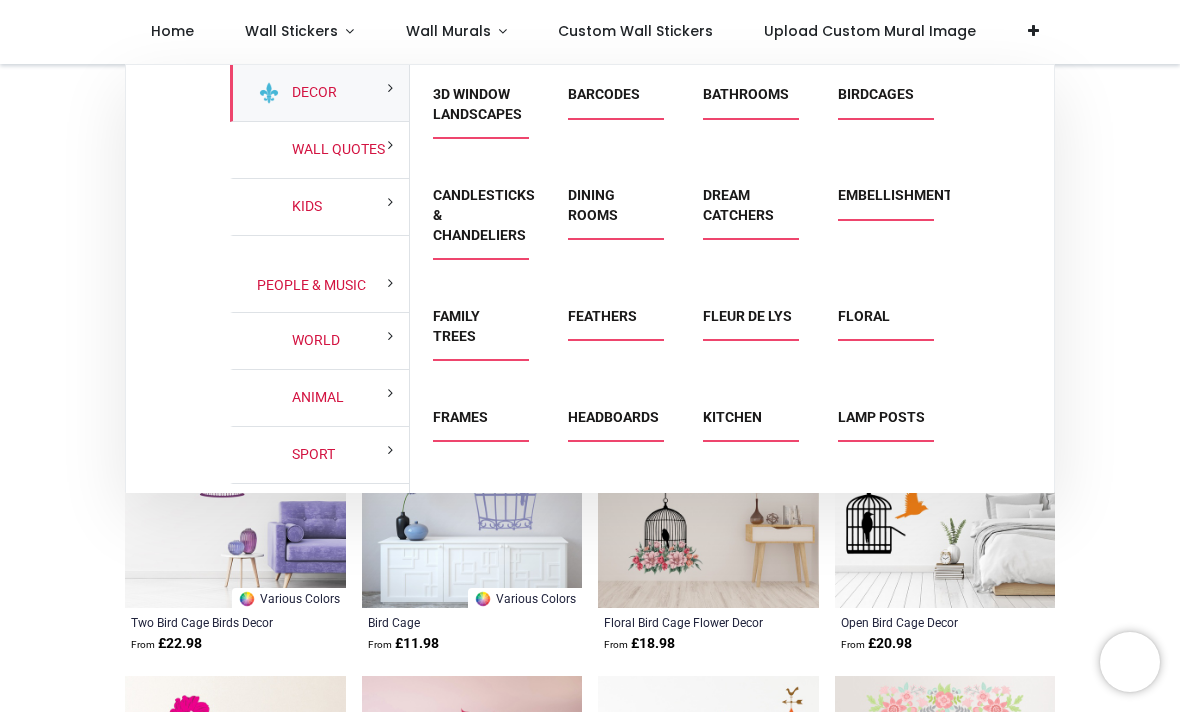 scroll, scrollTop: 0, scrollLeft: 0, axis: both 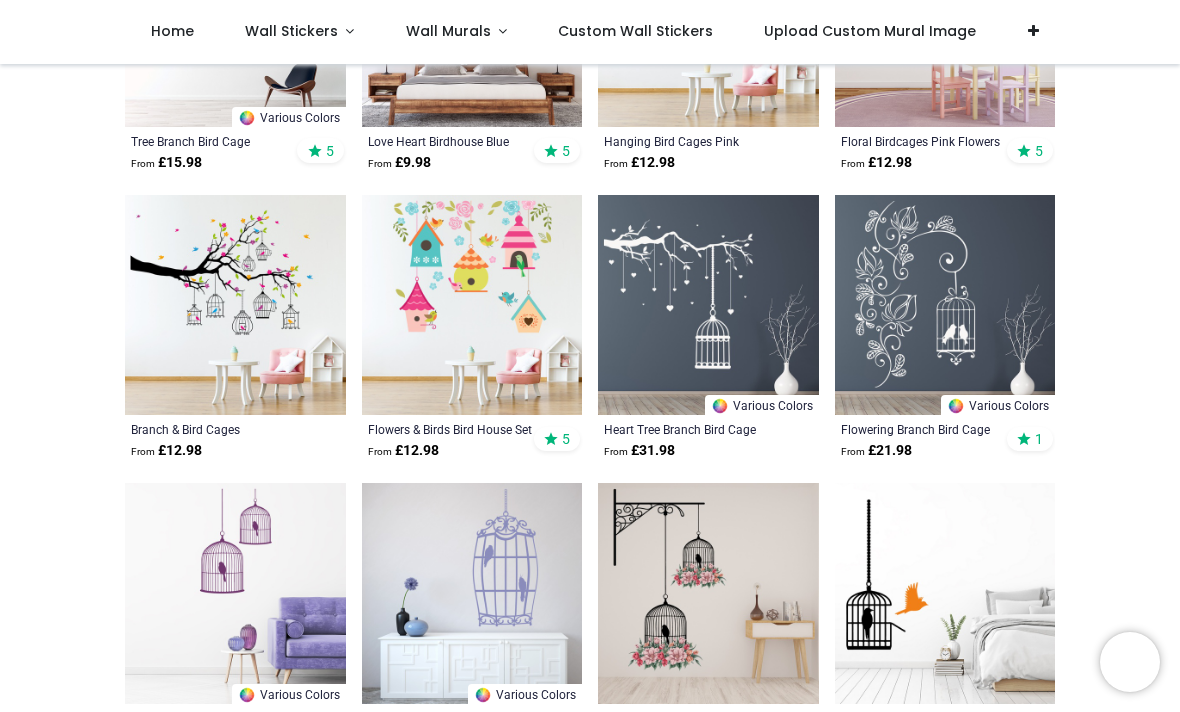 click on "Upload Custom Mural Image" at bounding box center [870, 31] 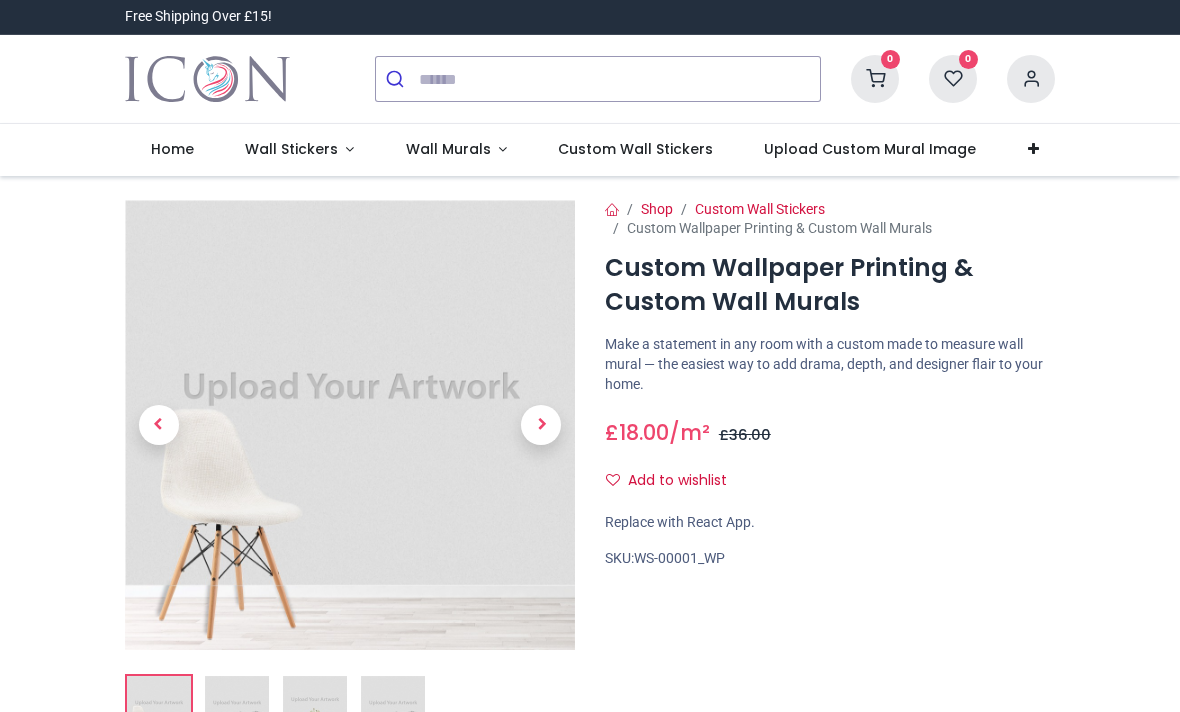scroll, scrollTop: 0, scrollLeft: 0, axis: both 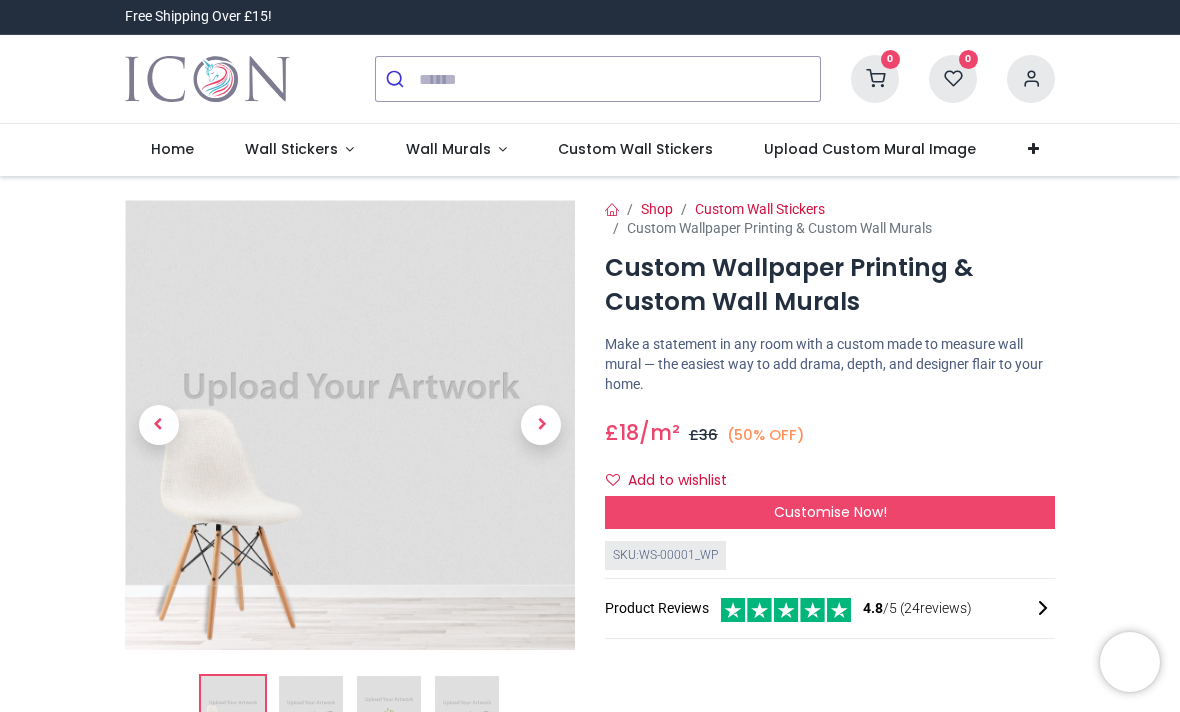 click on "Wall Murals" at bounding box center (456, 150) 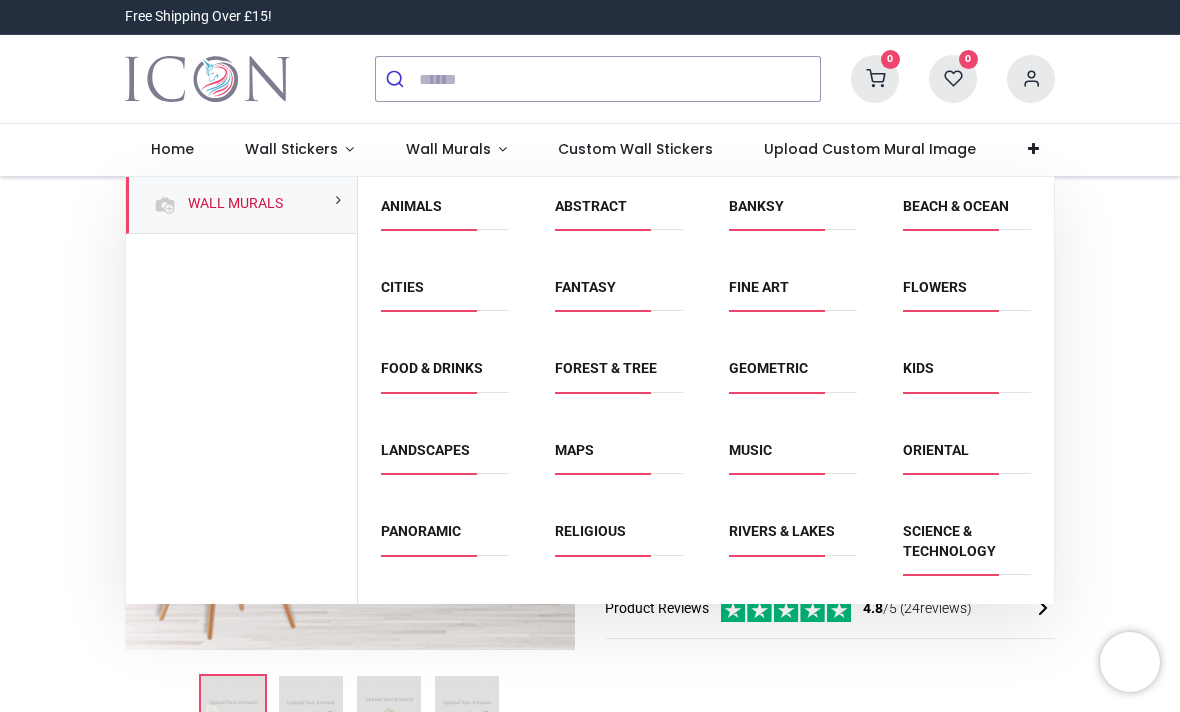 click on "Food & Drinks" at bounding box center [432, 368] 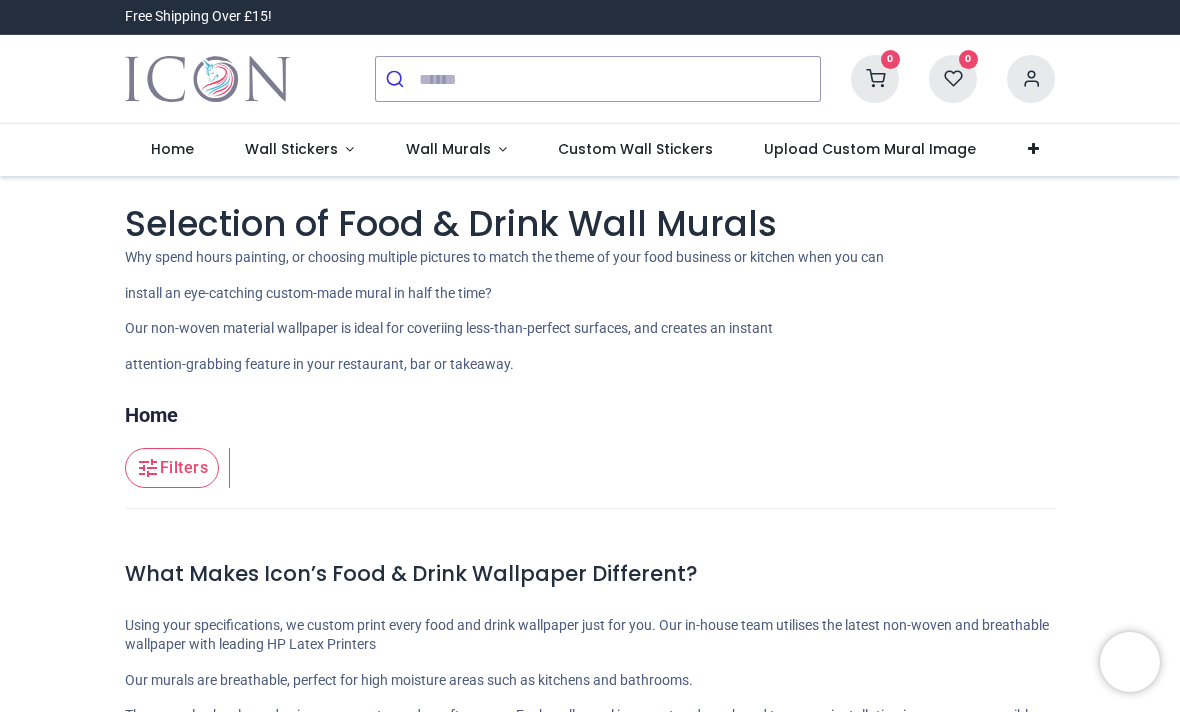 scroll, scrollTop: 0, scrollLeft: 0, axis: both 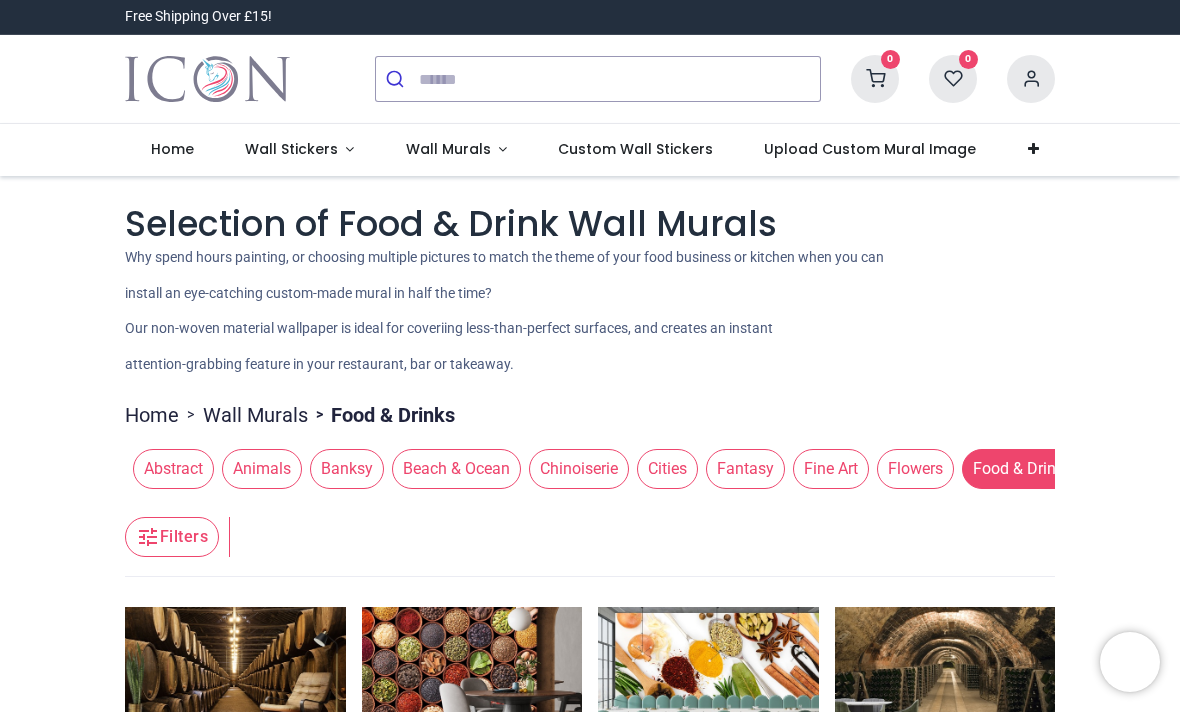 click on "Wall Stickers" at bounding box center [291, 149] 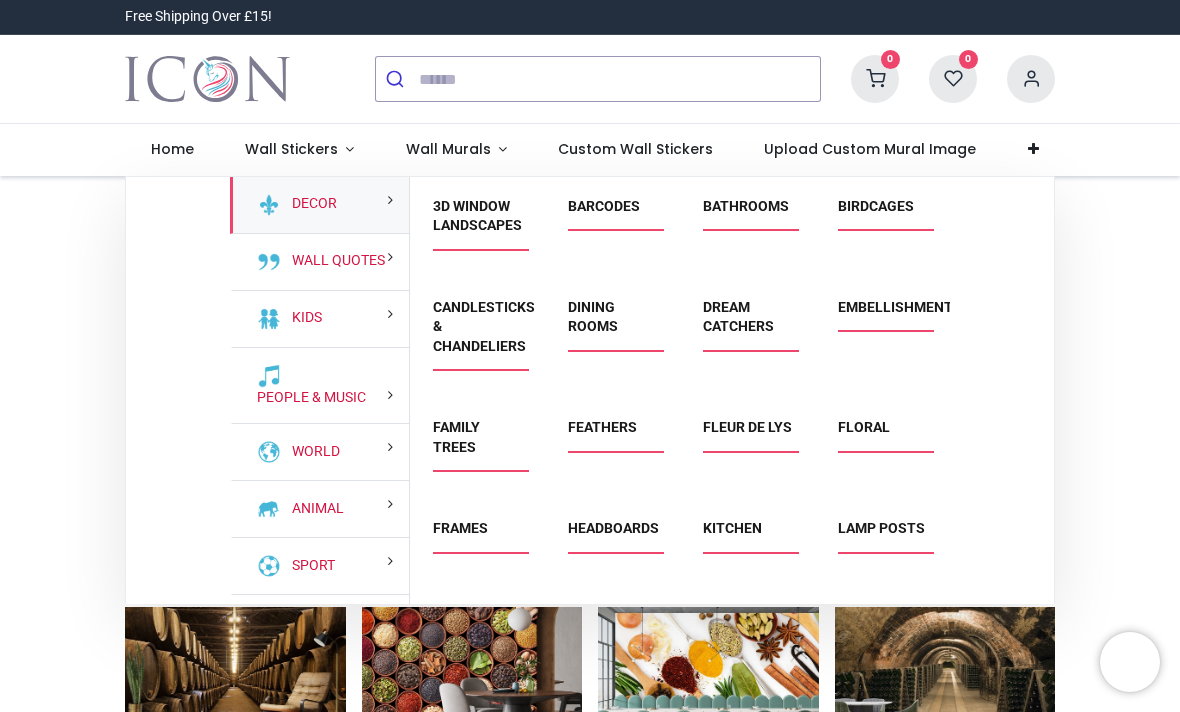 click on "Feathers" at bounding box center [602, 427] 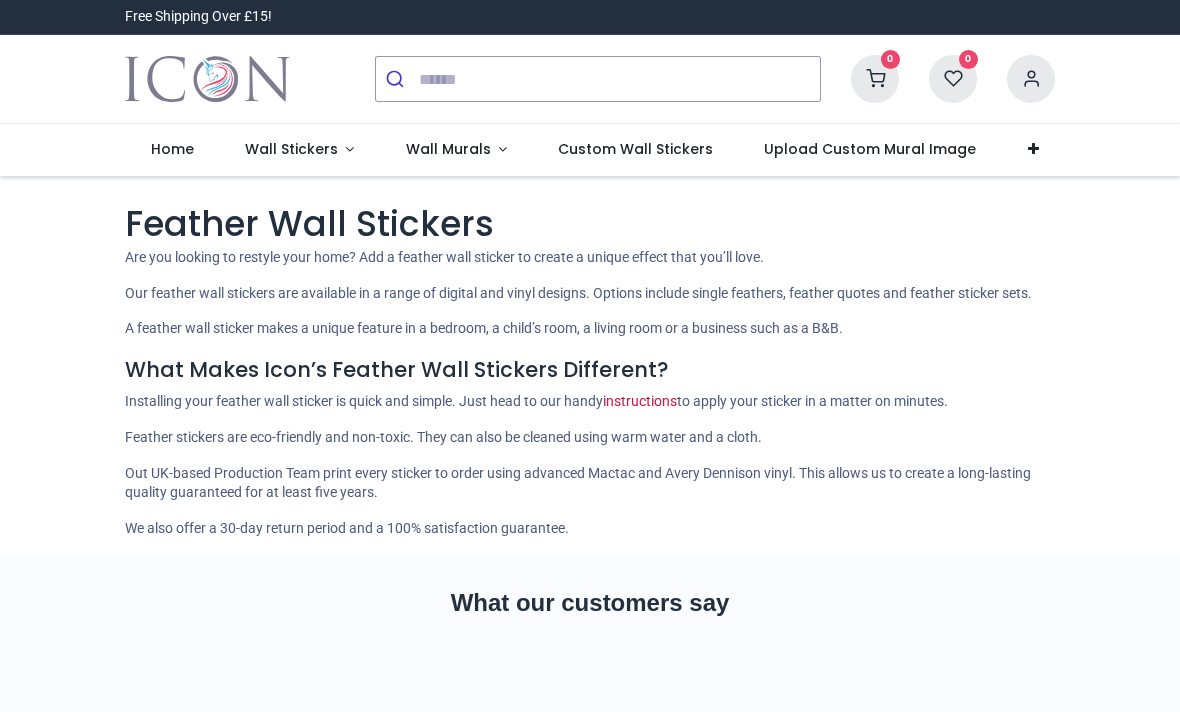 scroll, scrollTop: 0, scrollLeft: 0, axis: both 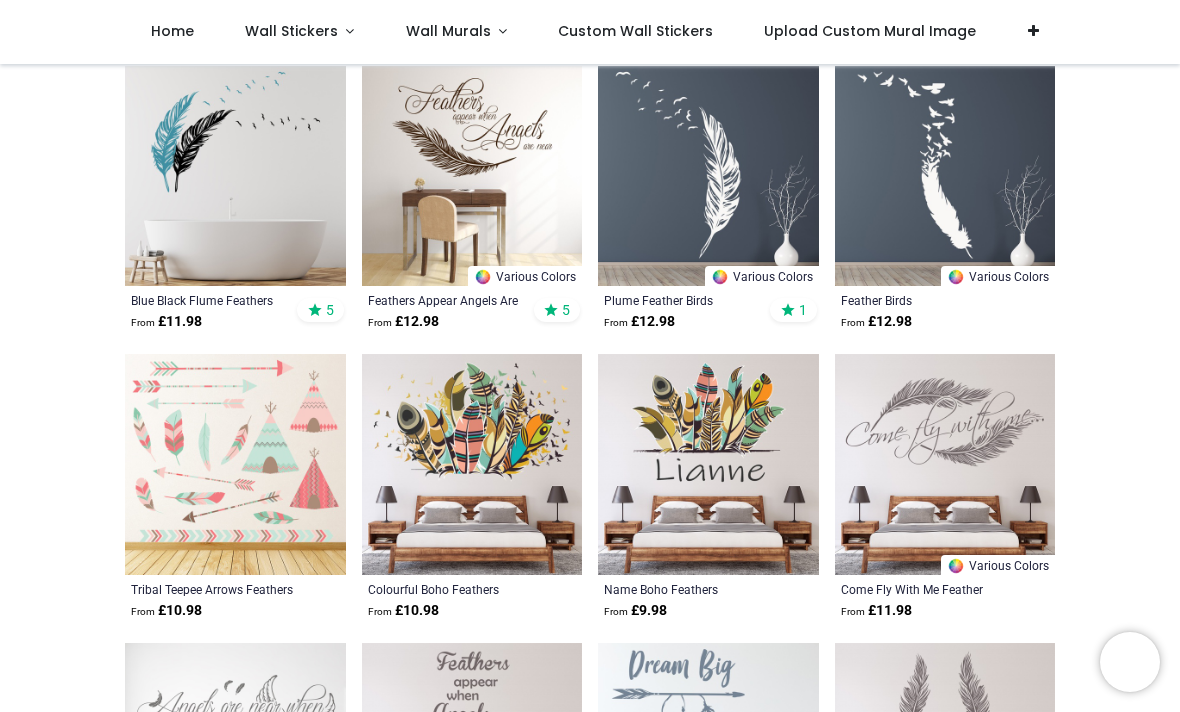 click at bounding box center [945, 464] 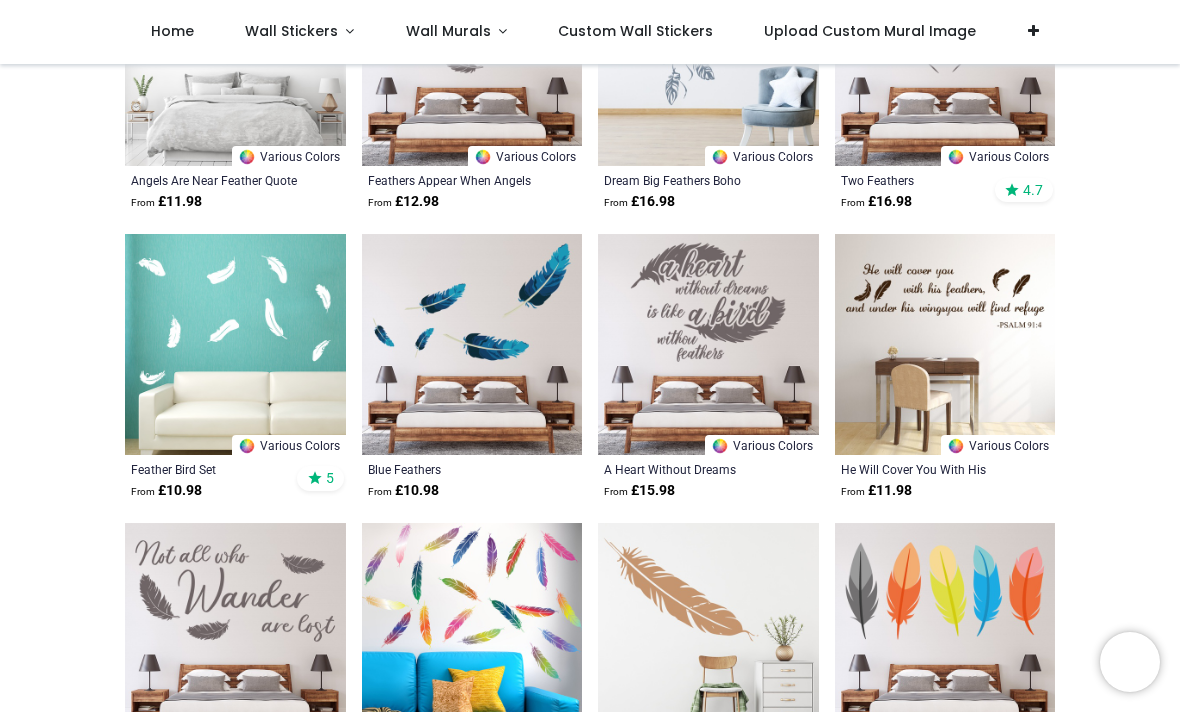 scroll, scrollTop: 1080, scrollLeft: 0, axis: vertical 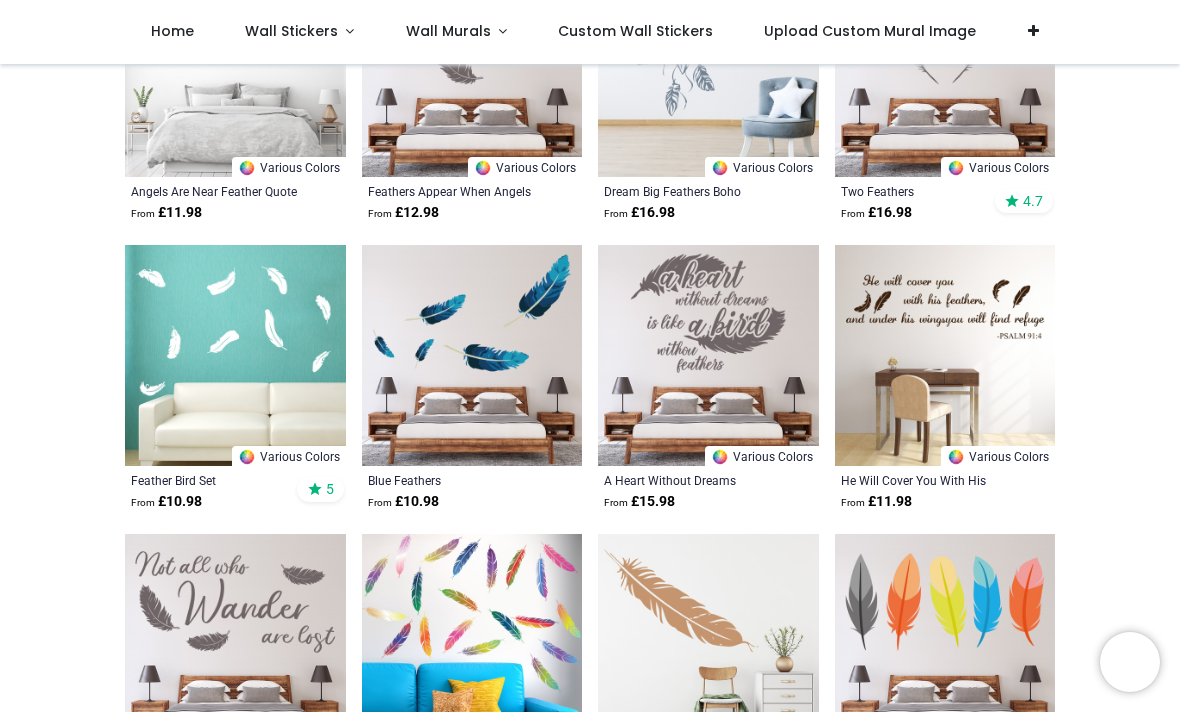 click on "Wall Stickers" at bounding box center [291, 31] 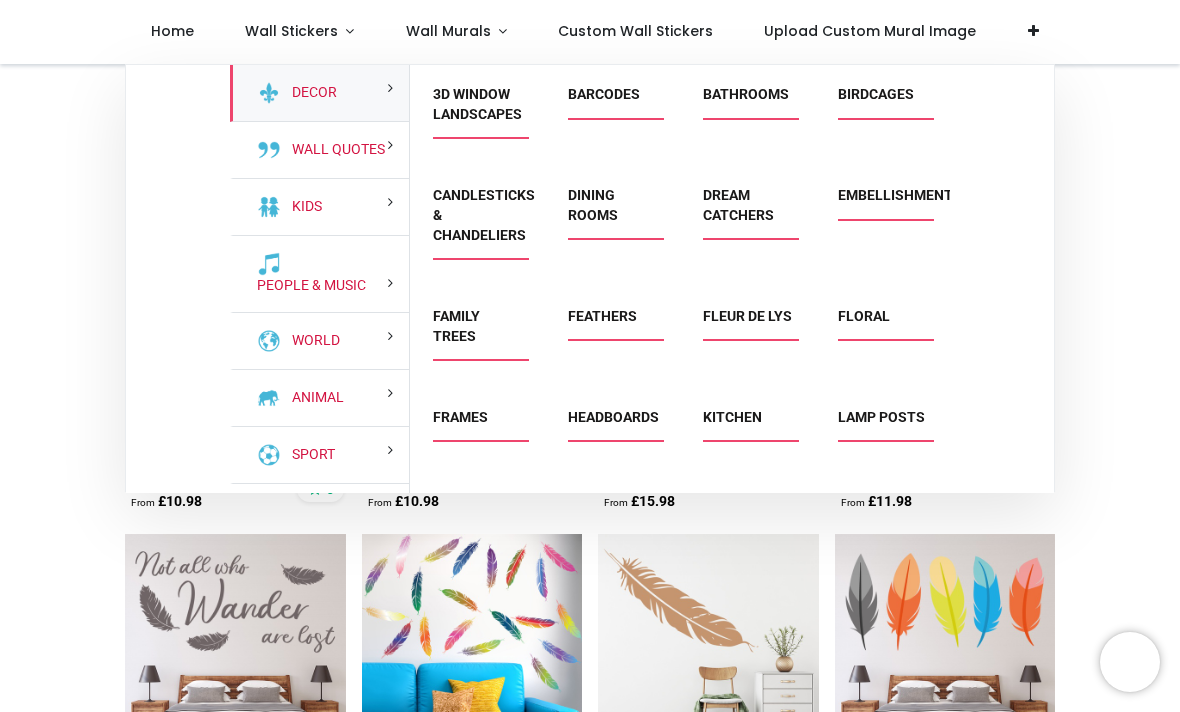 click on "Floral" at bounding box center (864, 316) 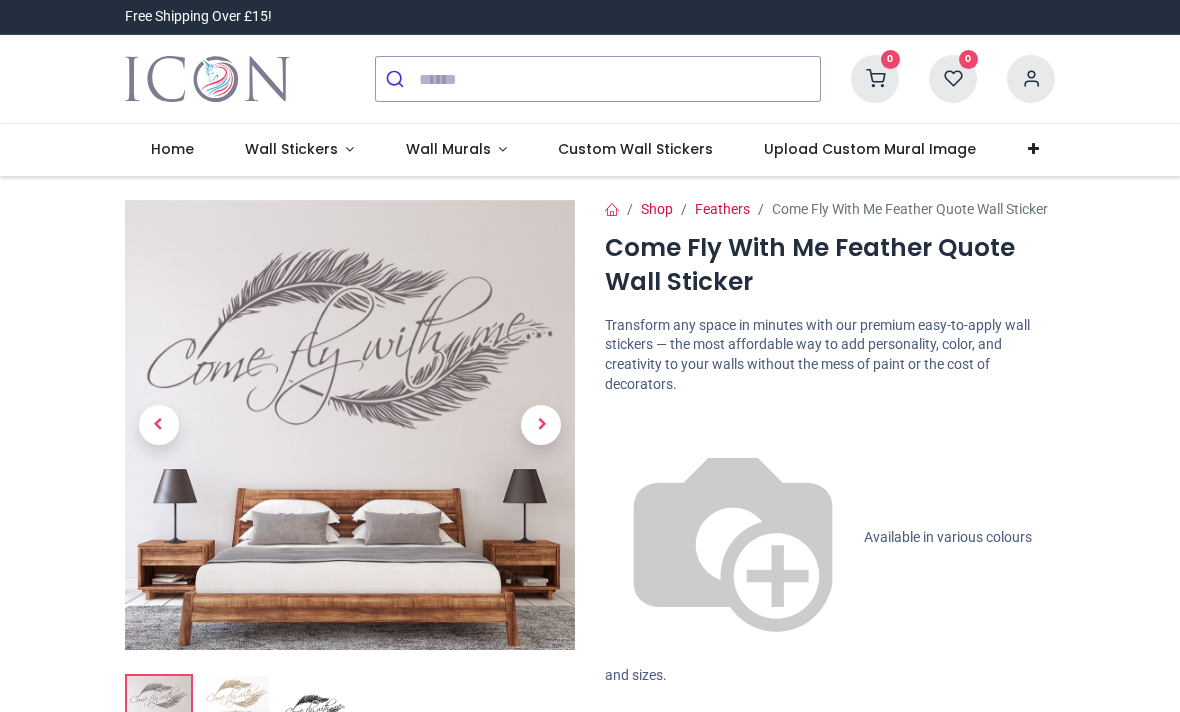 scroll, scrollTop: 0, scrollLeft: 0, axis: both 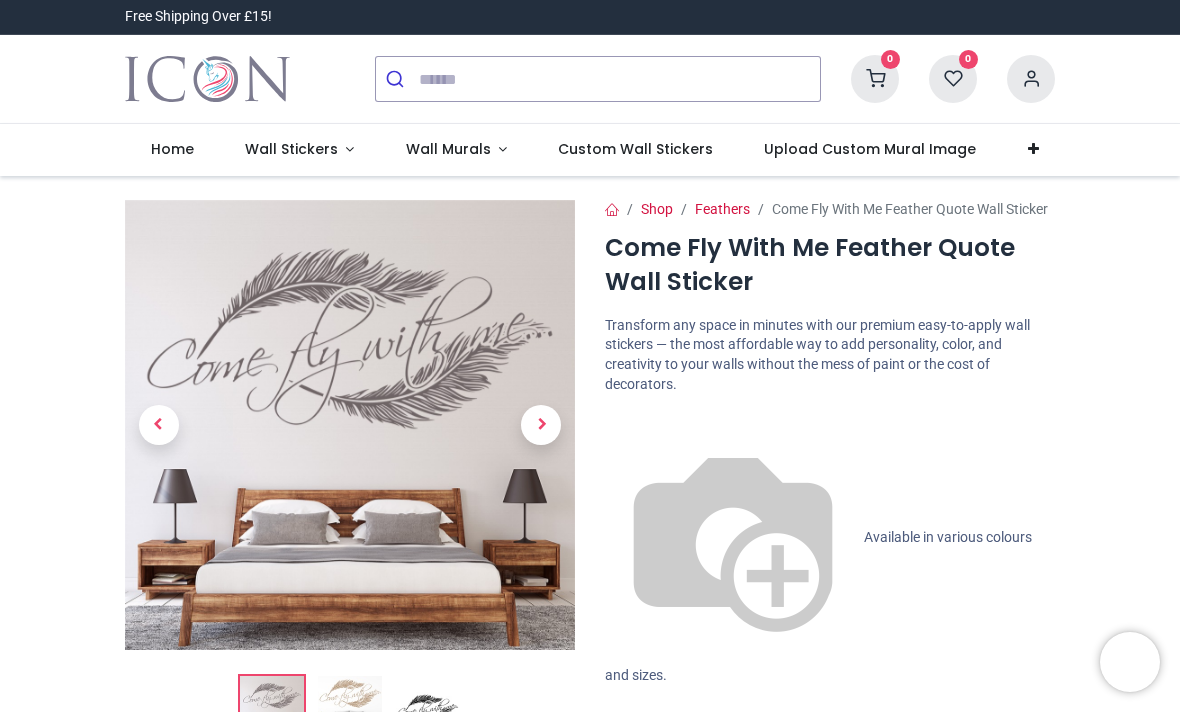 click at bounding box center (350, 425) 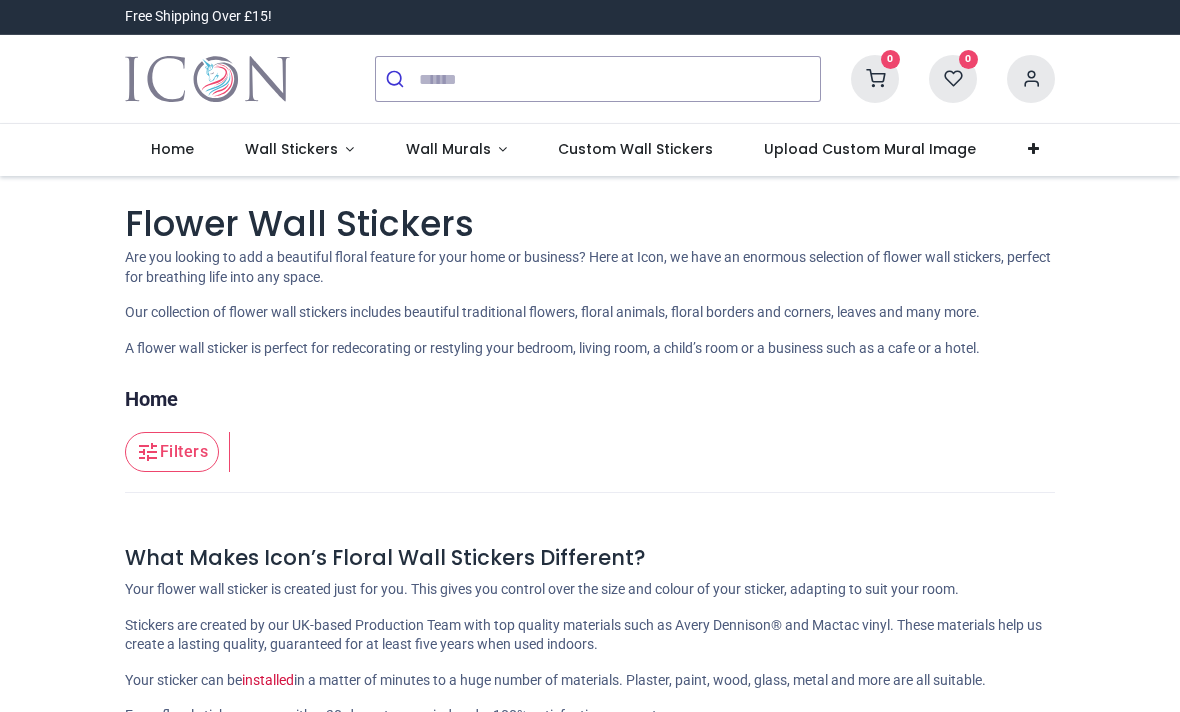 scroll, scrollTop: 0, scrollLeft: 0, axis: both 